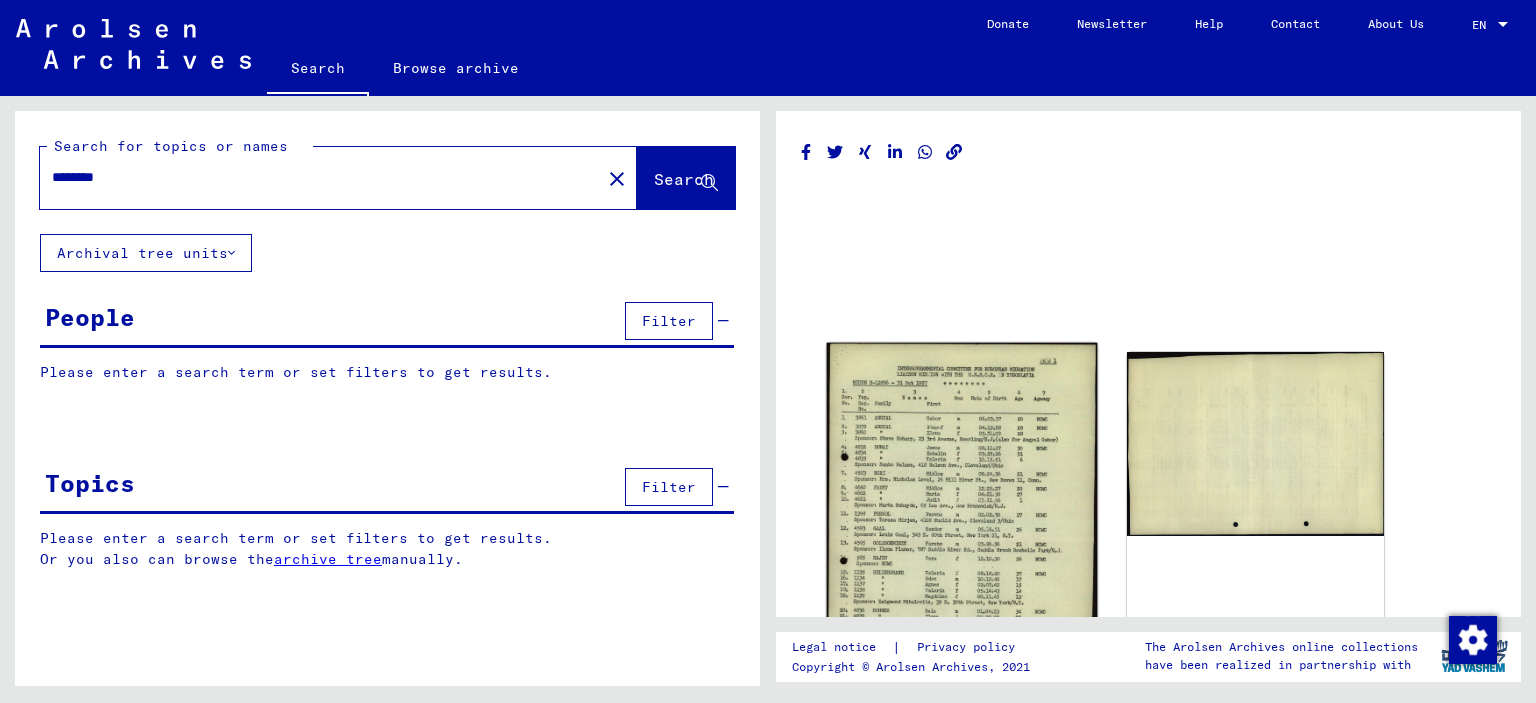 scroll, scrollTop: 0, scrollLeft: 0, axis: both 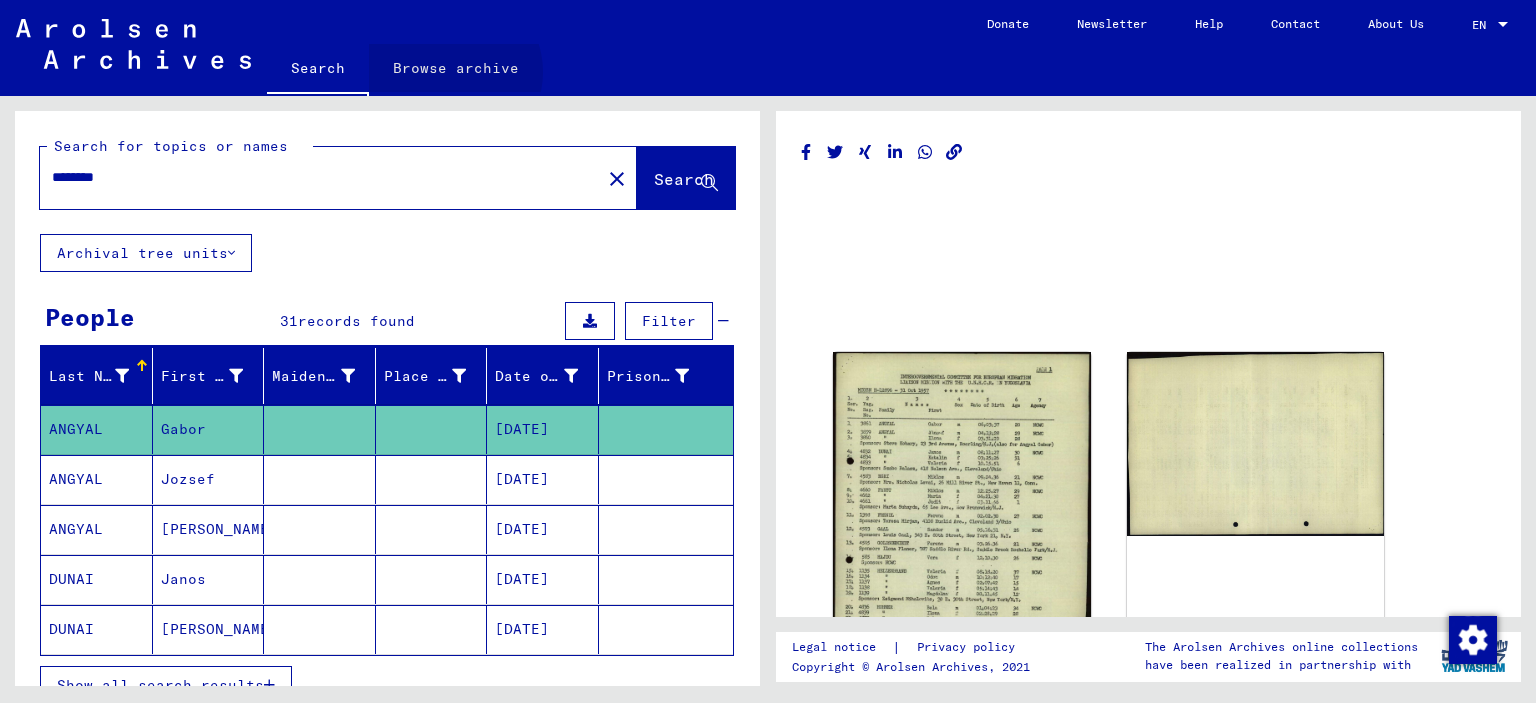 click on "Browse archive" 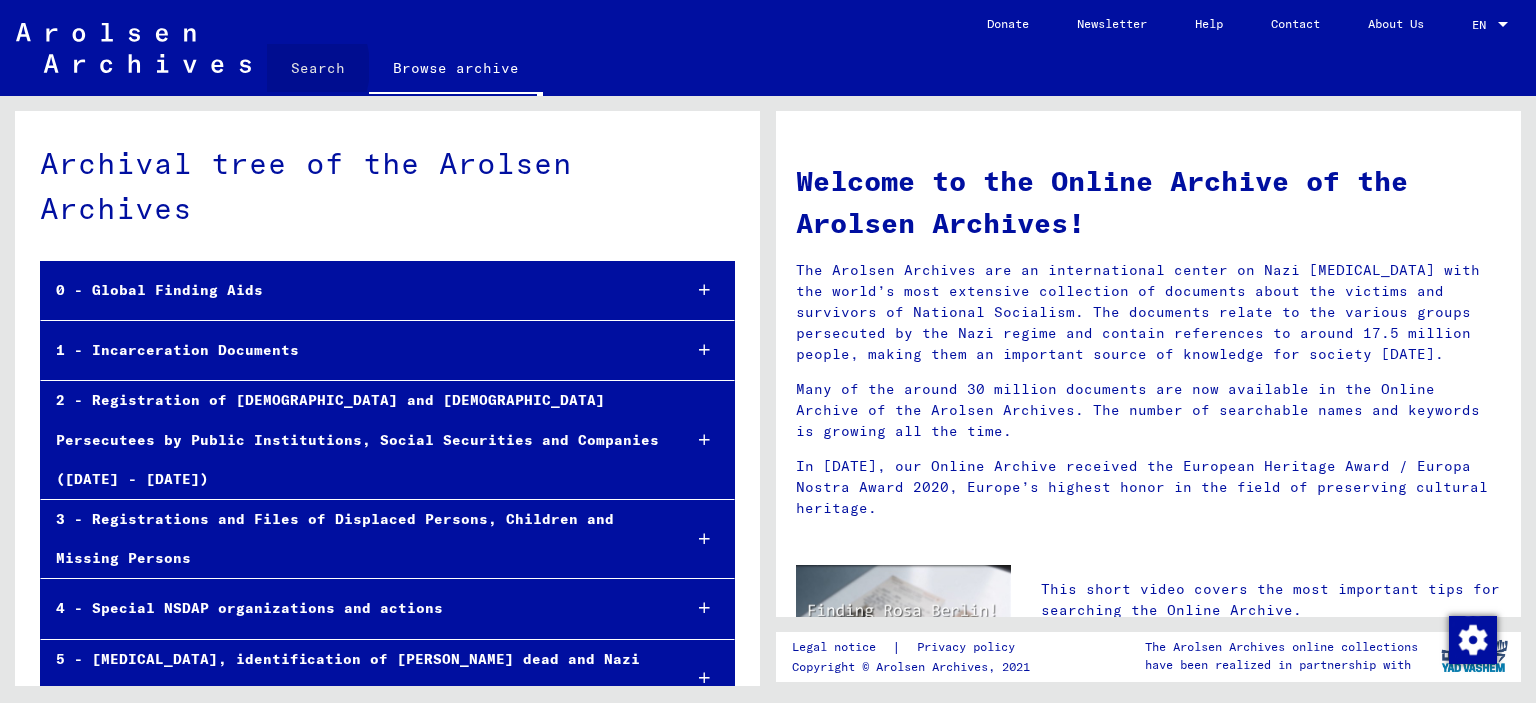 click on "Search" 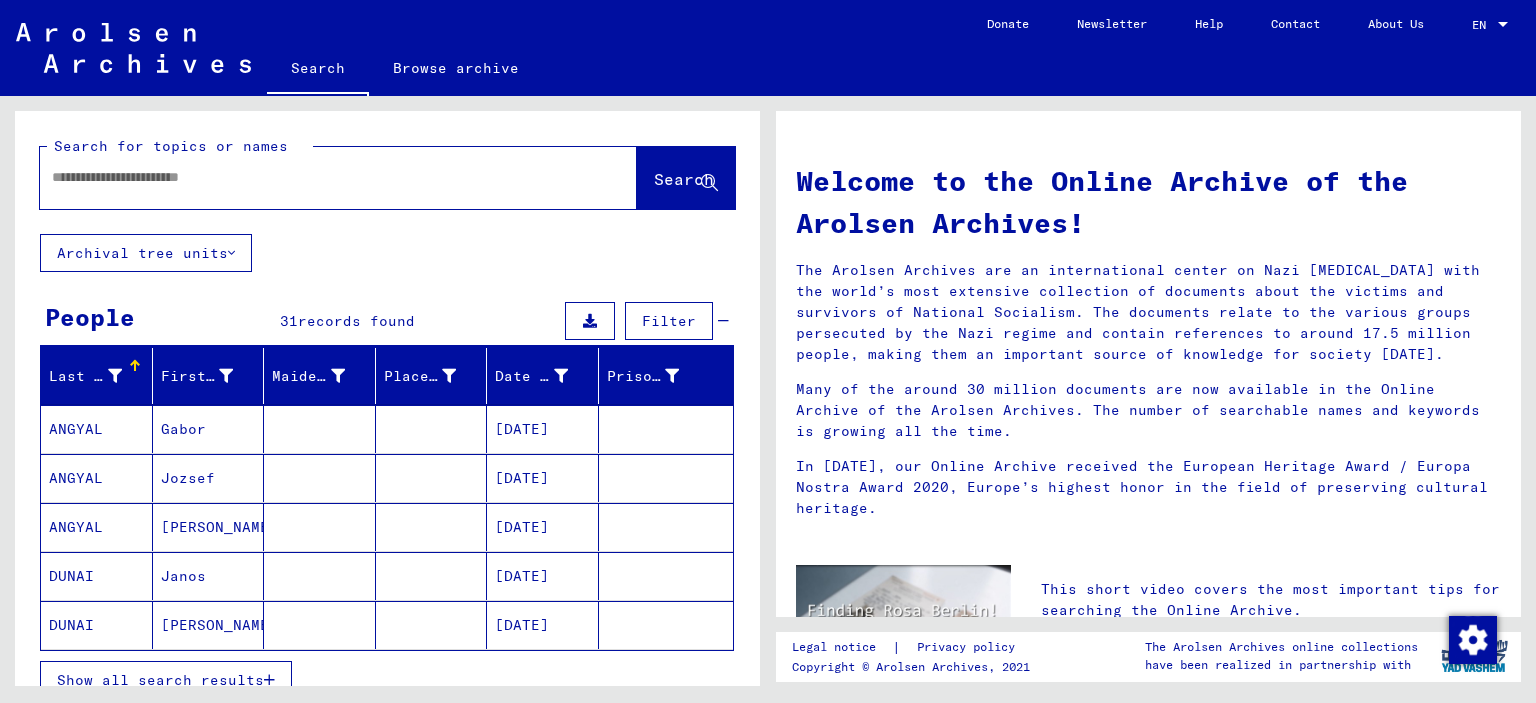 click at bounding box center (314, 177) 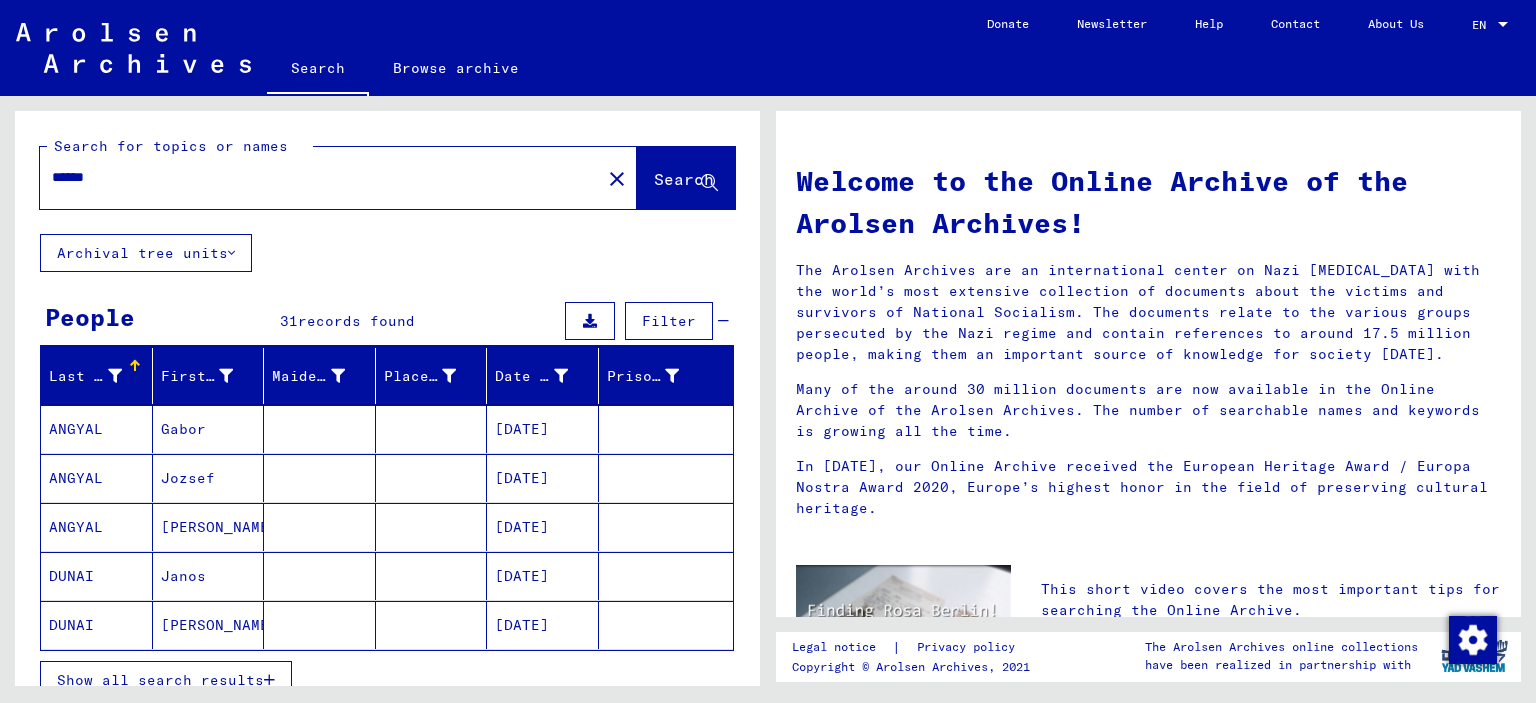 type on "******" 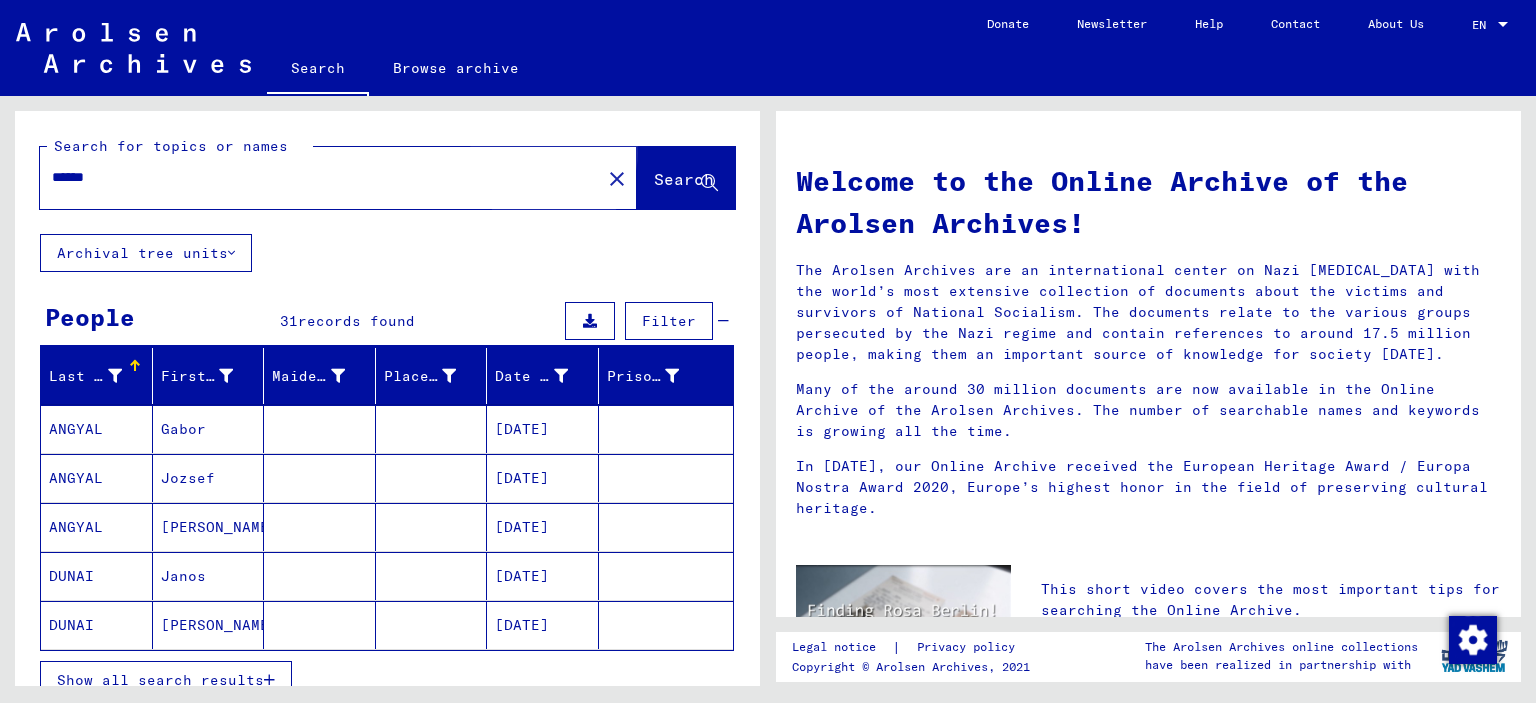 click on "Search" 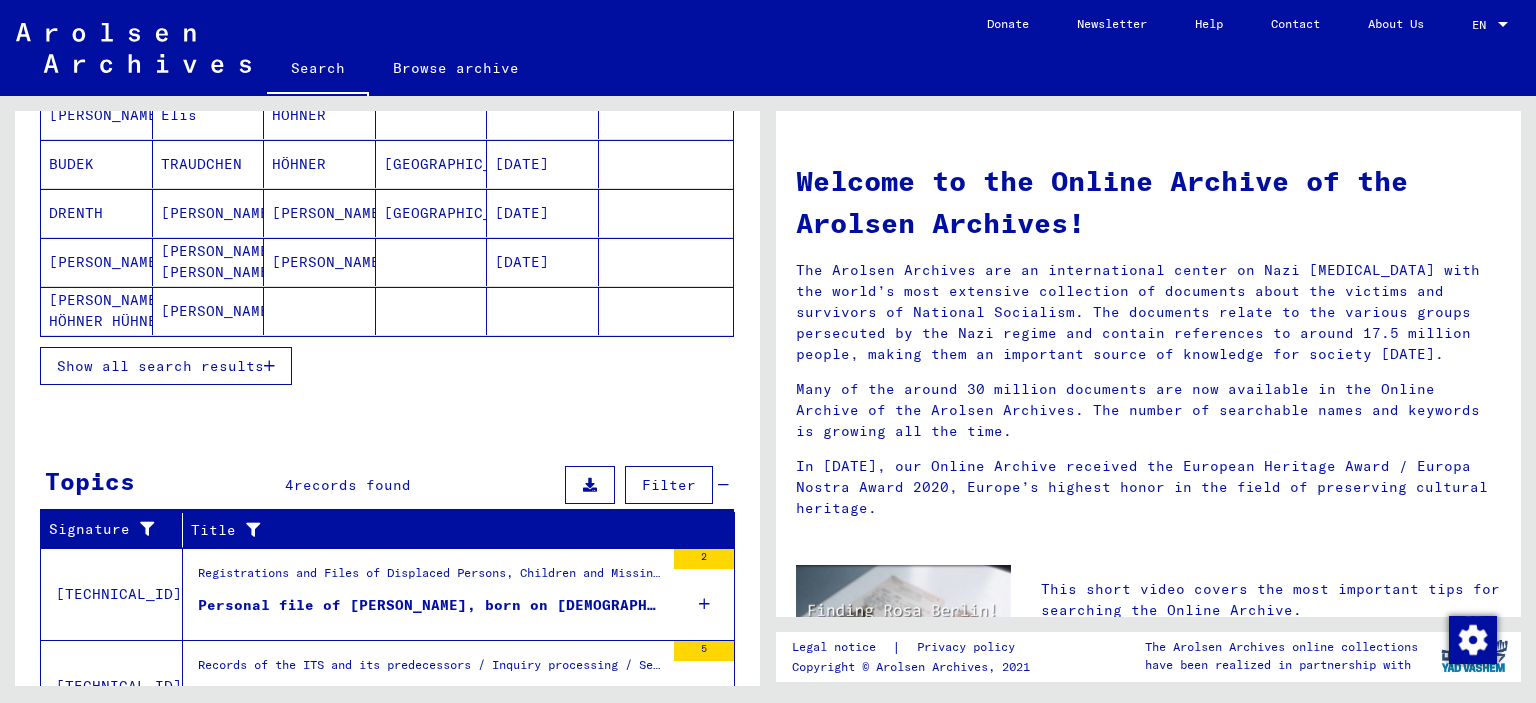 scroll, scrollTop: 100, scrollLeft: 0, axis: vertical 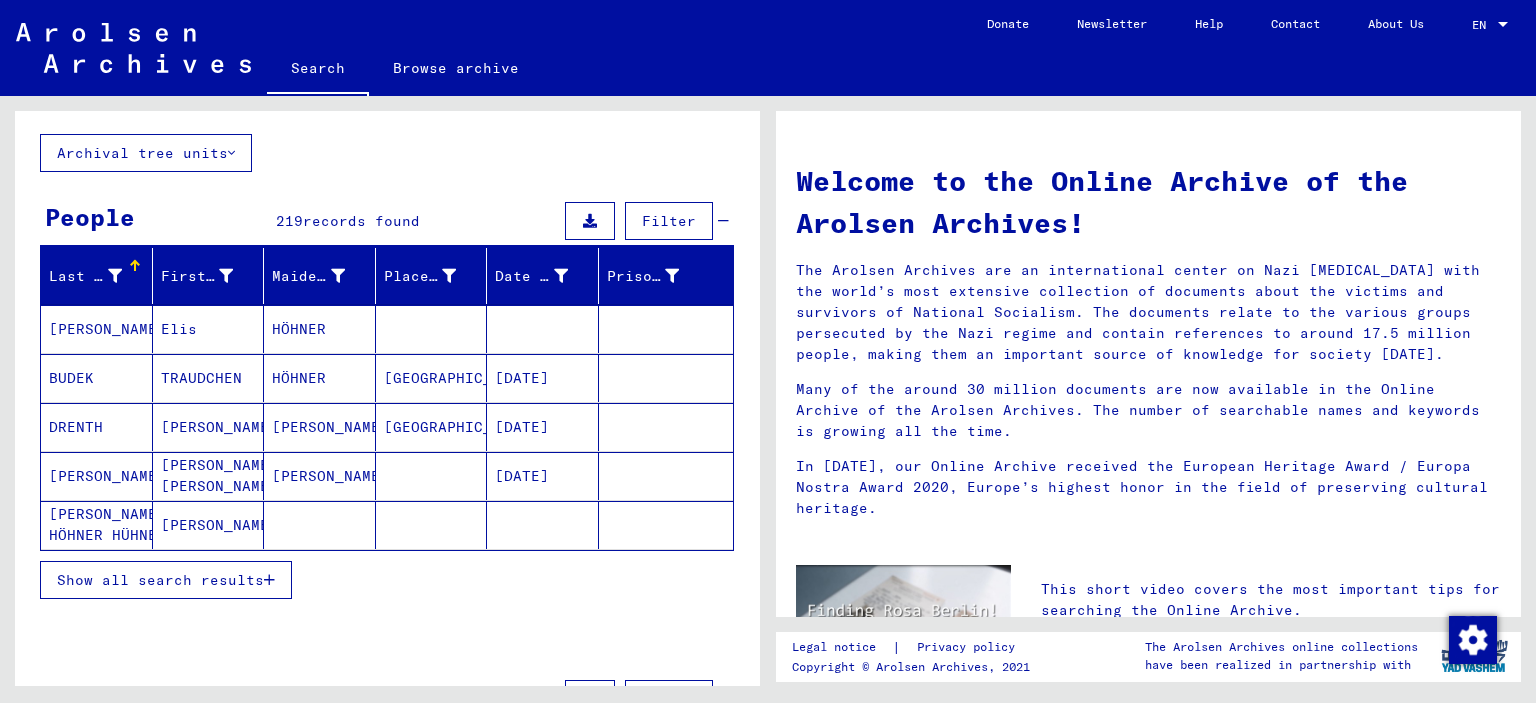 click on "Show all search results" at bounding box center [160, 580] 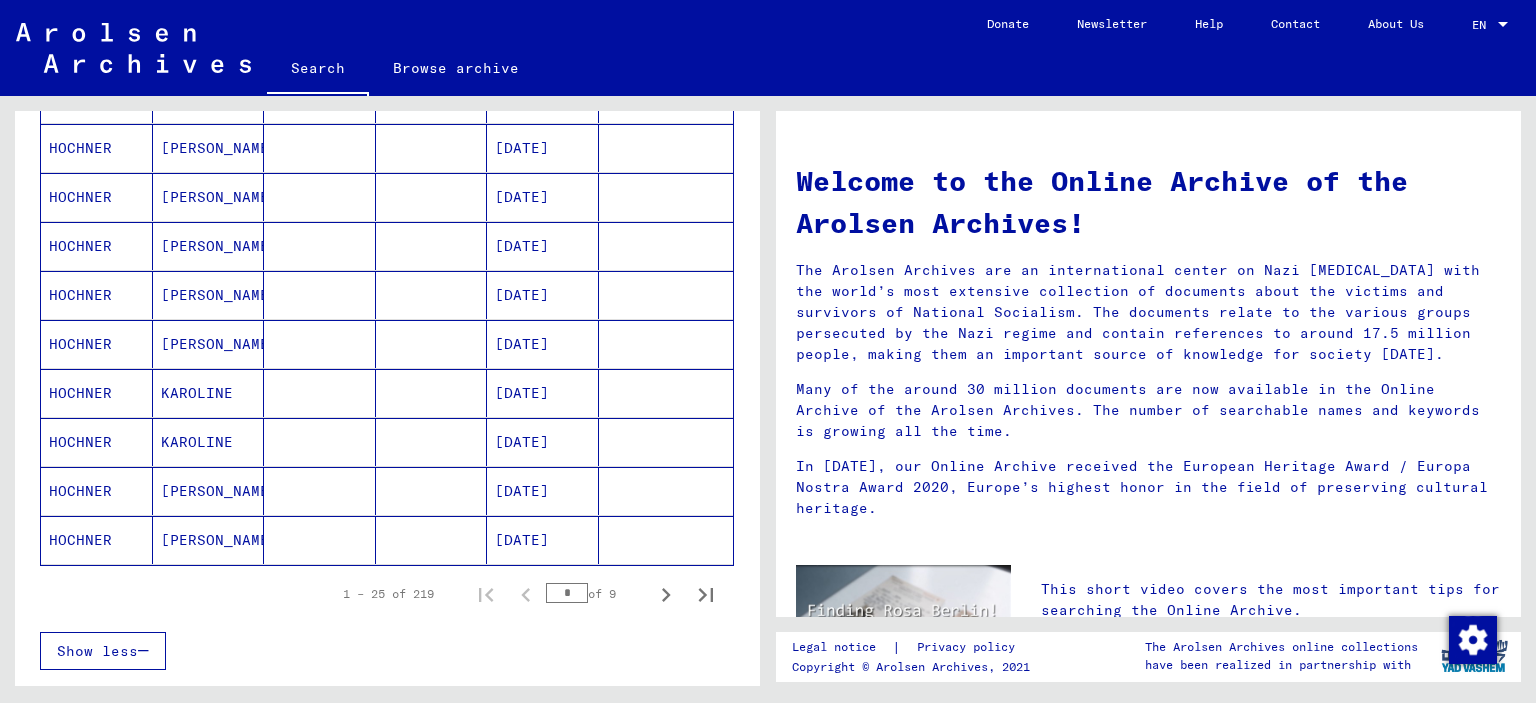 scroll, scrollTop: 1100, scrollLeft: 0, axis: vertical 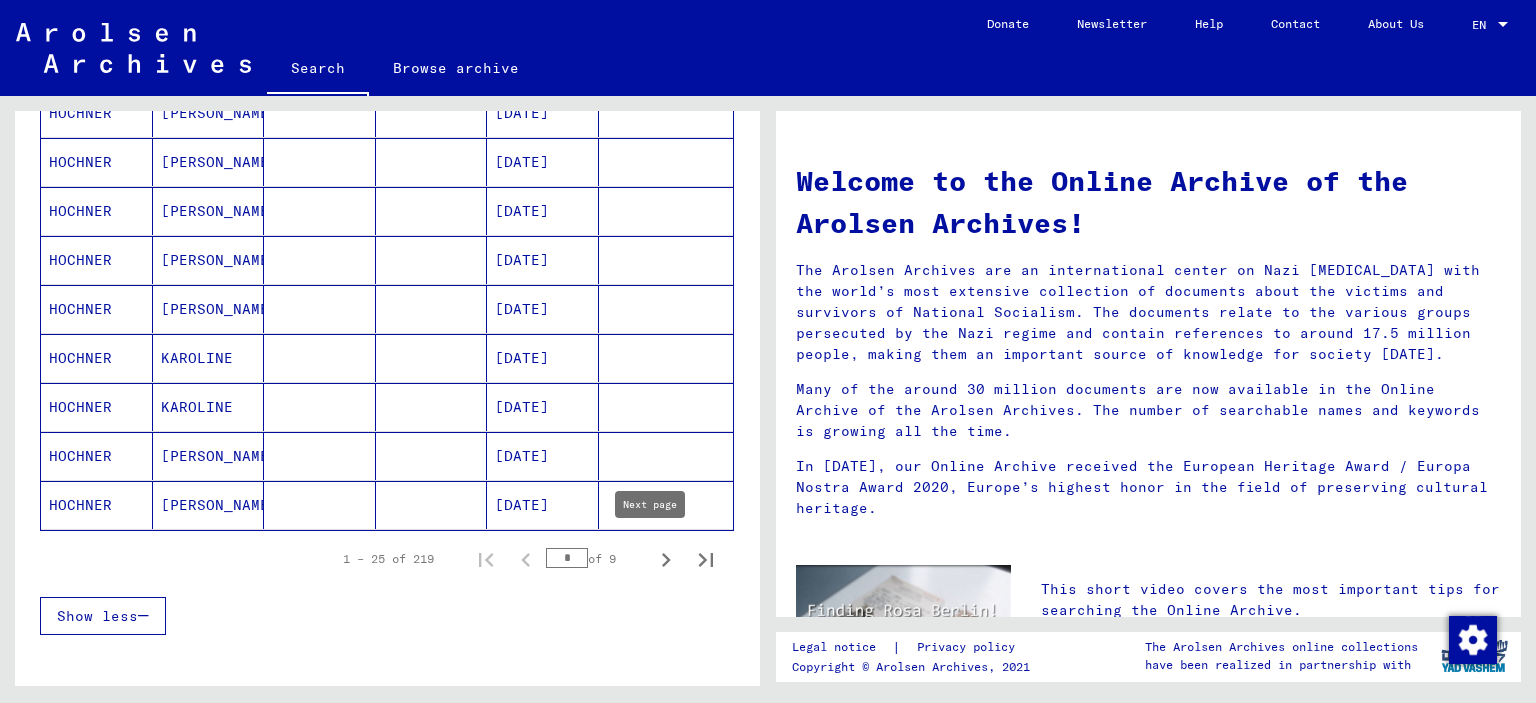 click 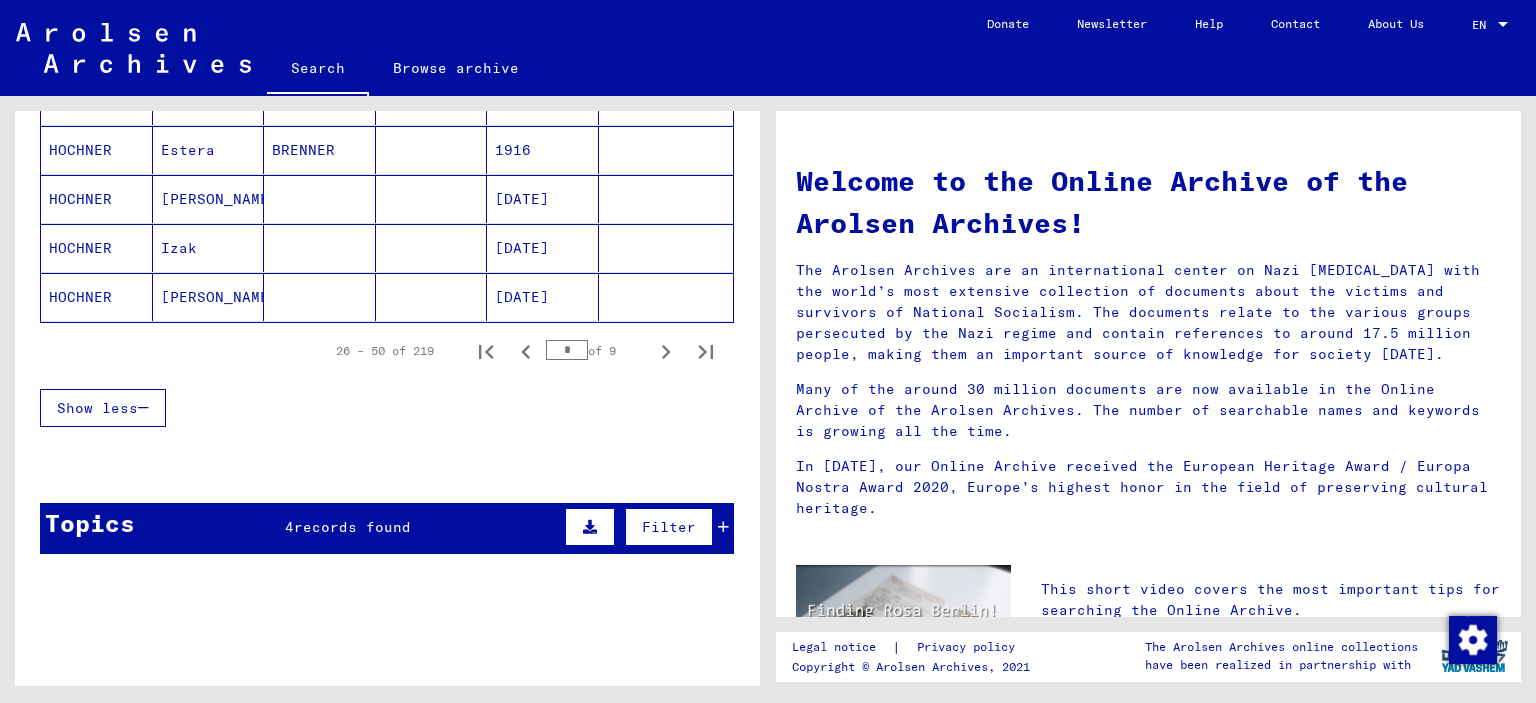 scroll, scrollTop: 1200, scrollLeft: 0, axis: vertical 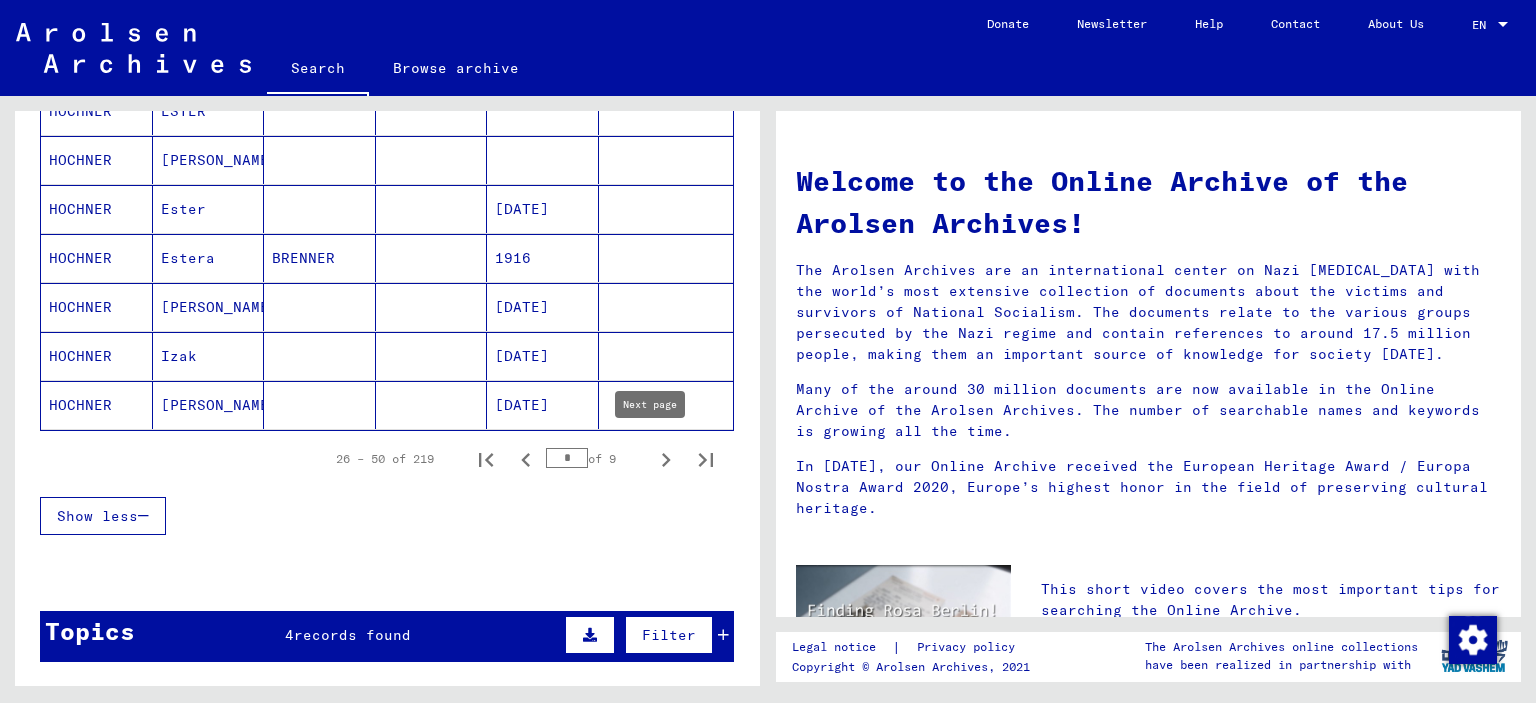click 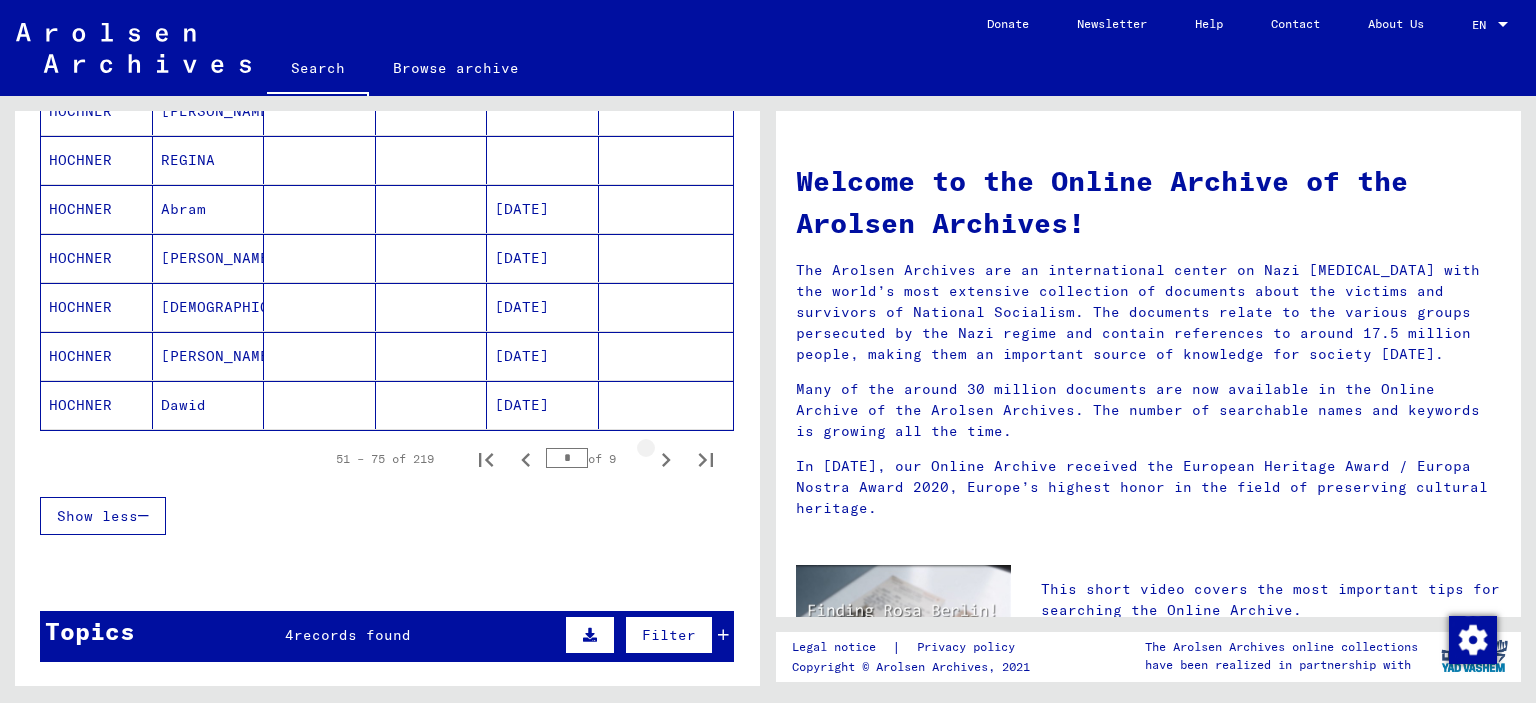 click 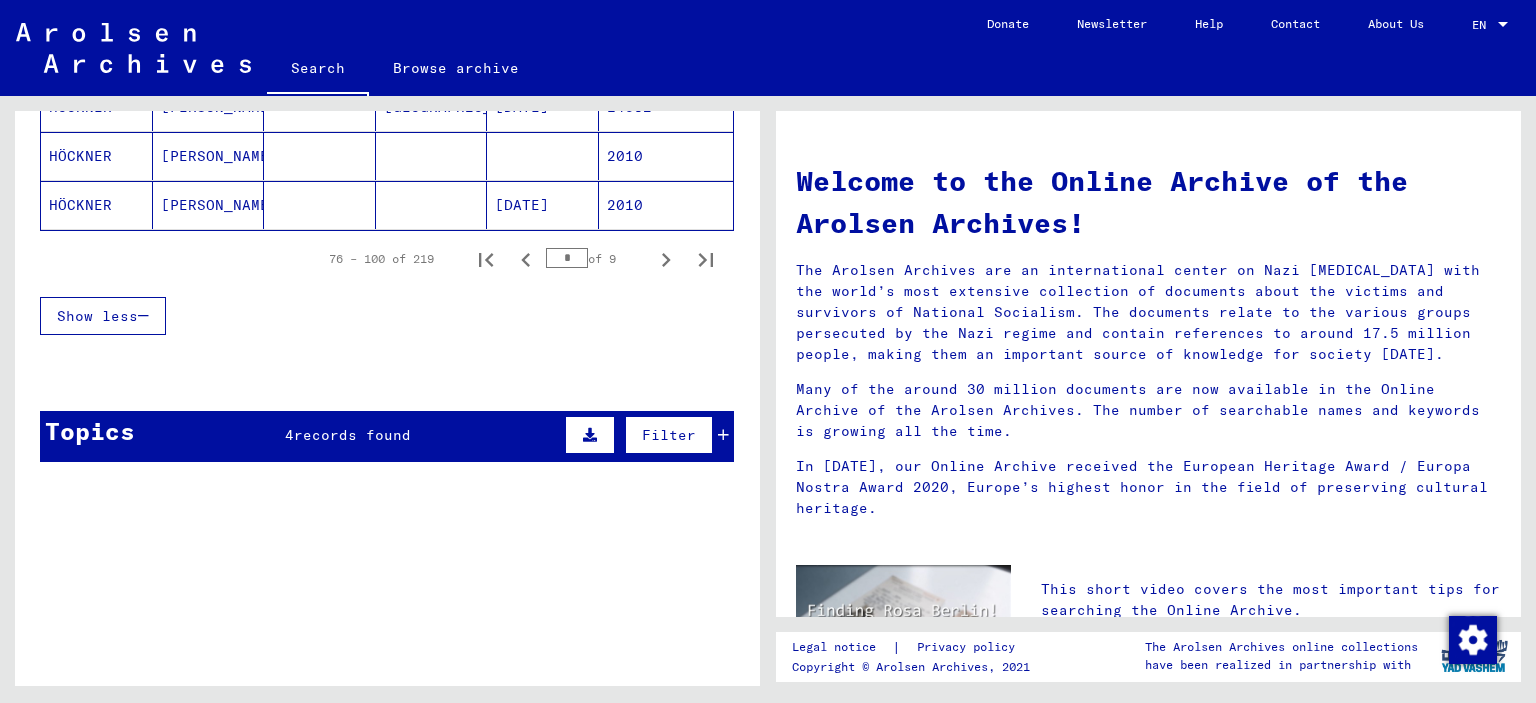 scroll, scrollTop: 1300, scrollLeft: 0, axis: vertical 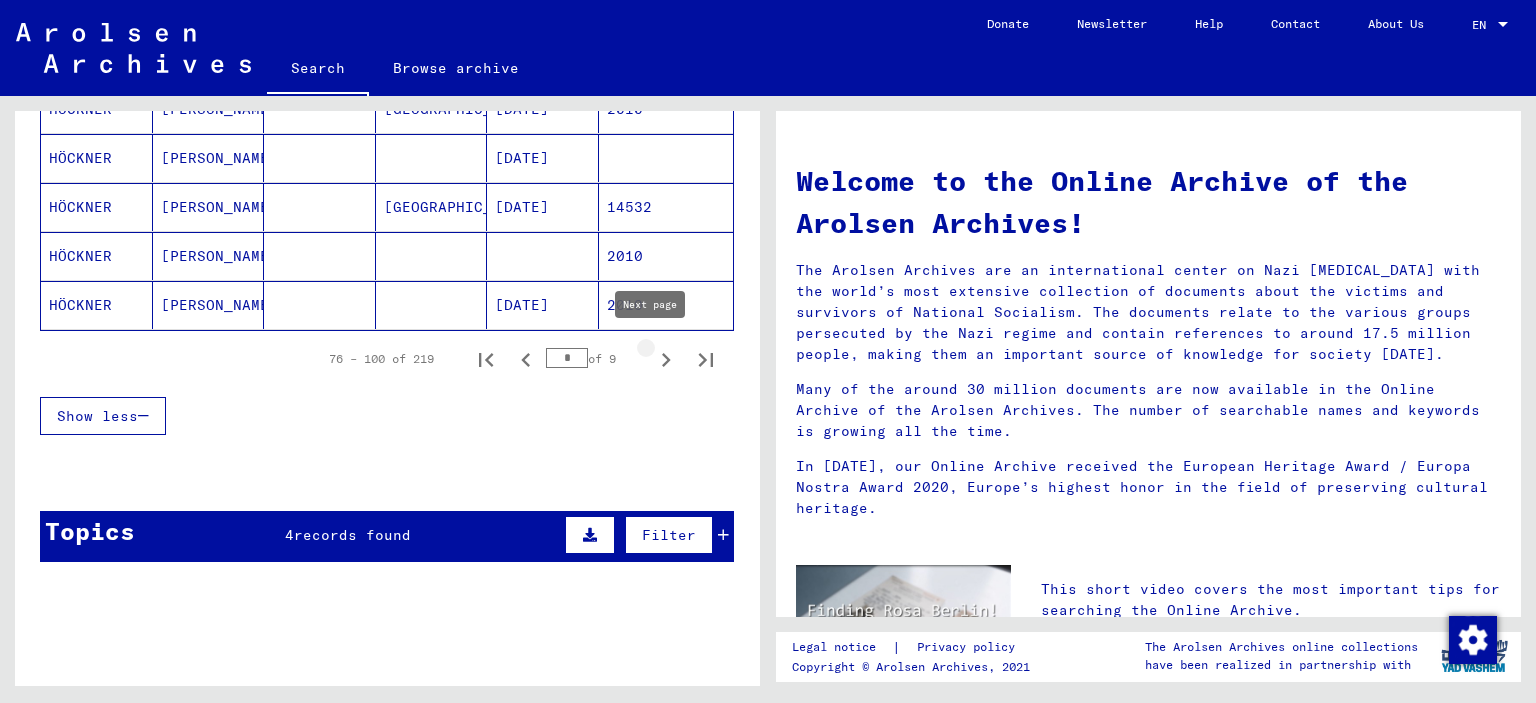 click 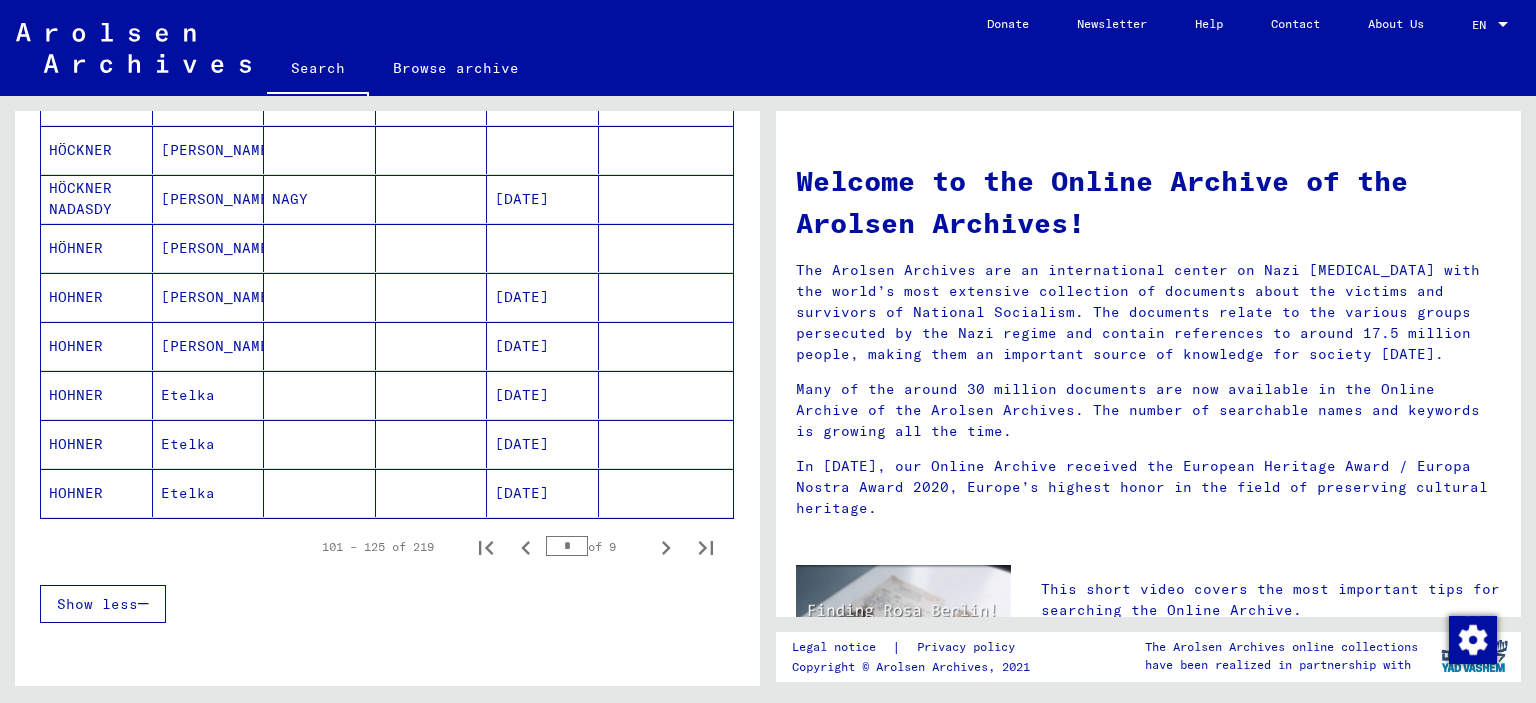 scroll, scrollTop: 1100, scrollLeft: 0, axis: vertical 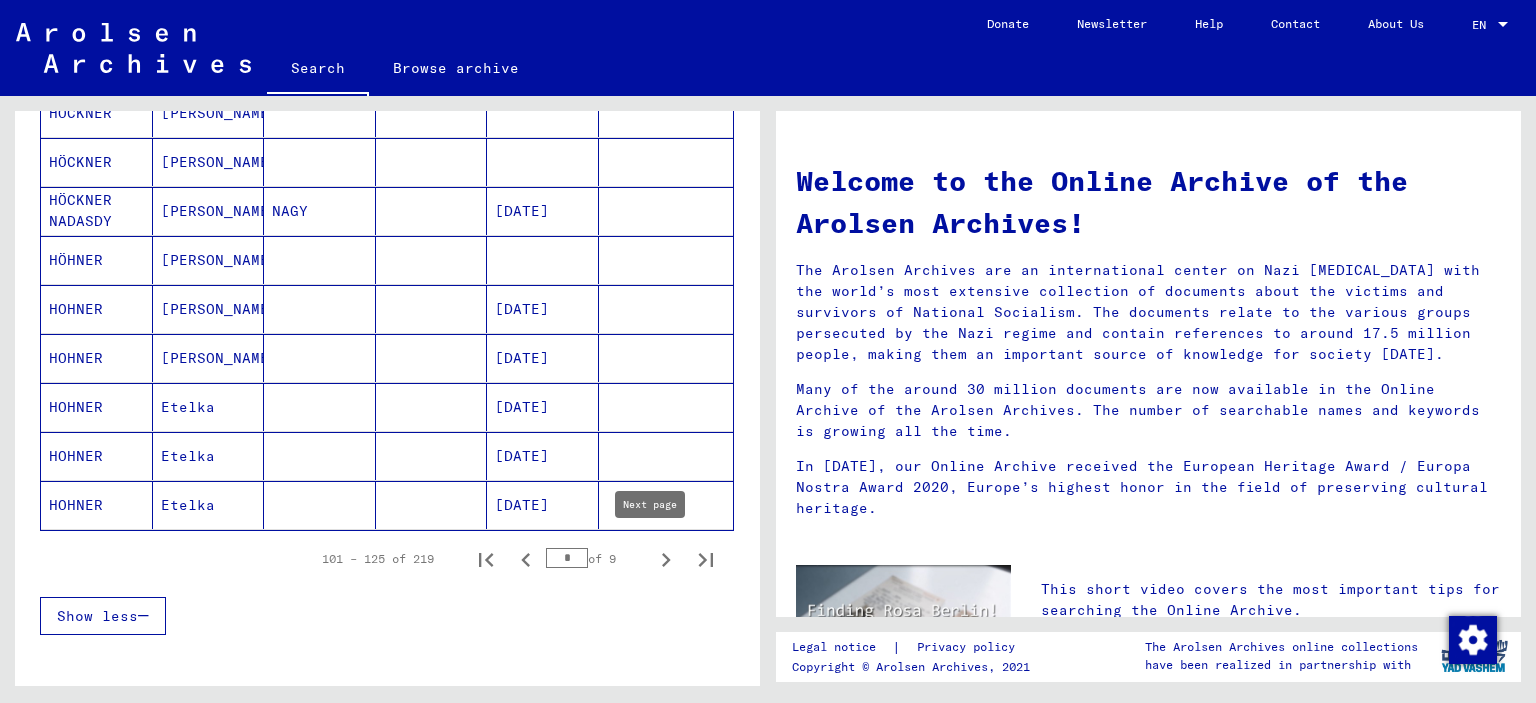 click 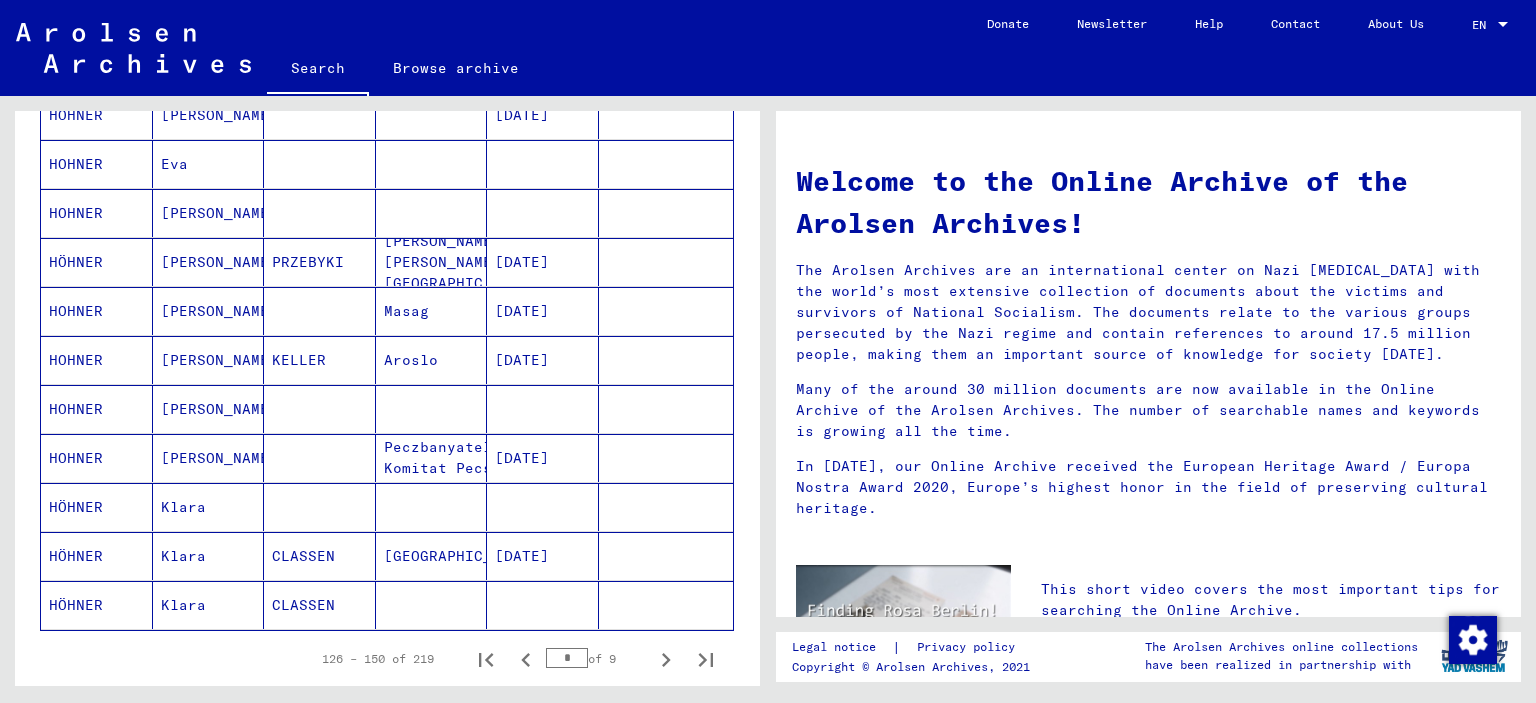 scroll, scrollTop: 1100, scrollLeft: 0, axis: vertical 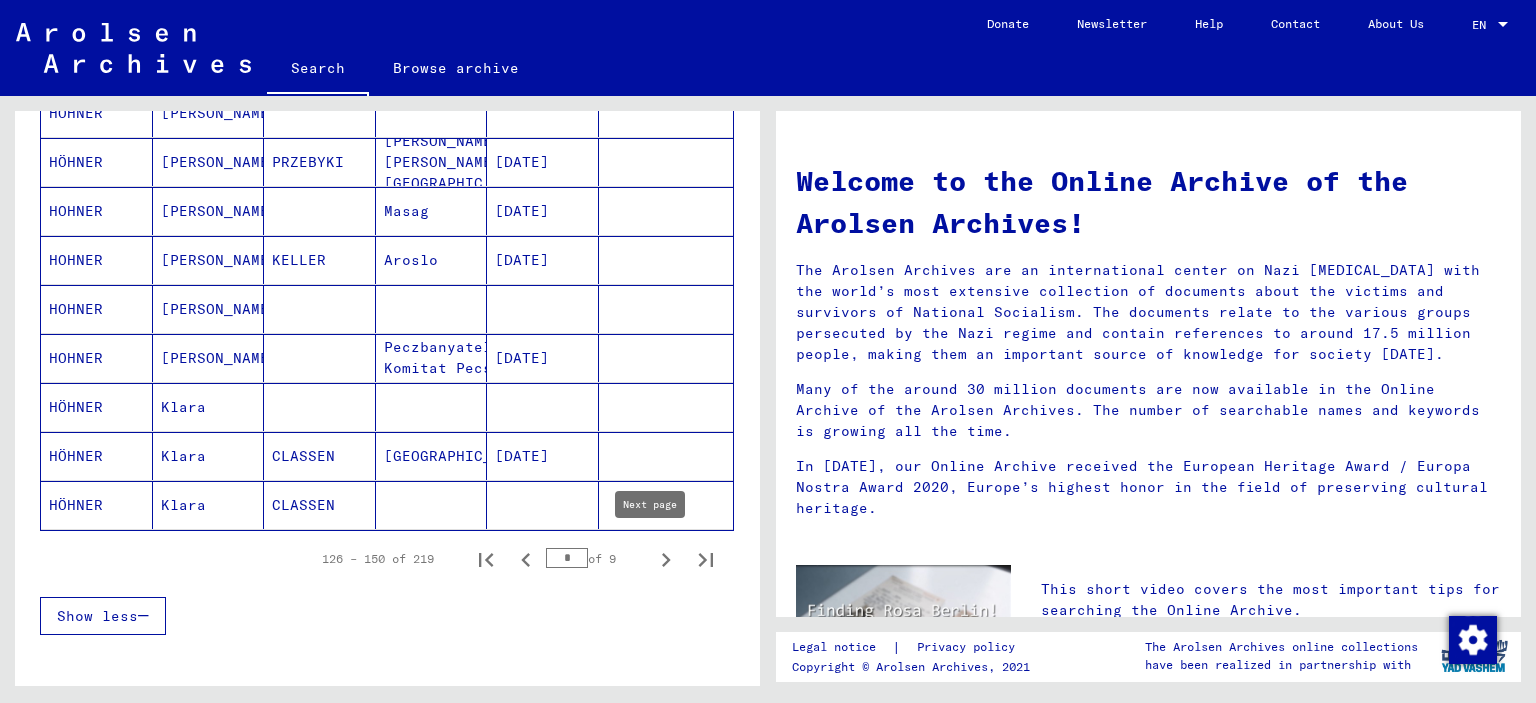 click 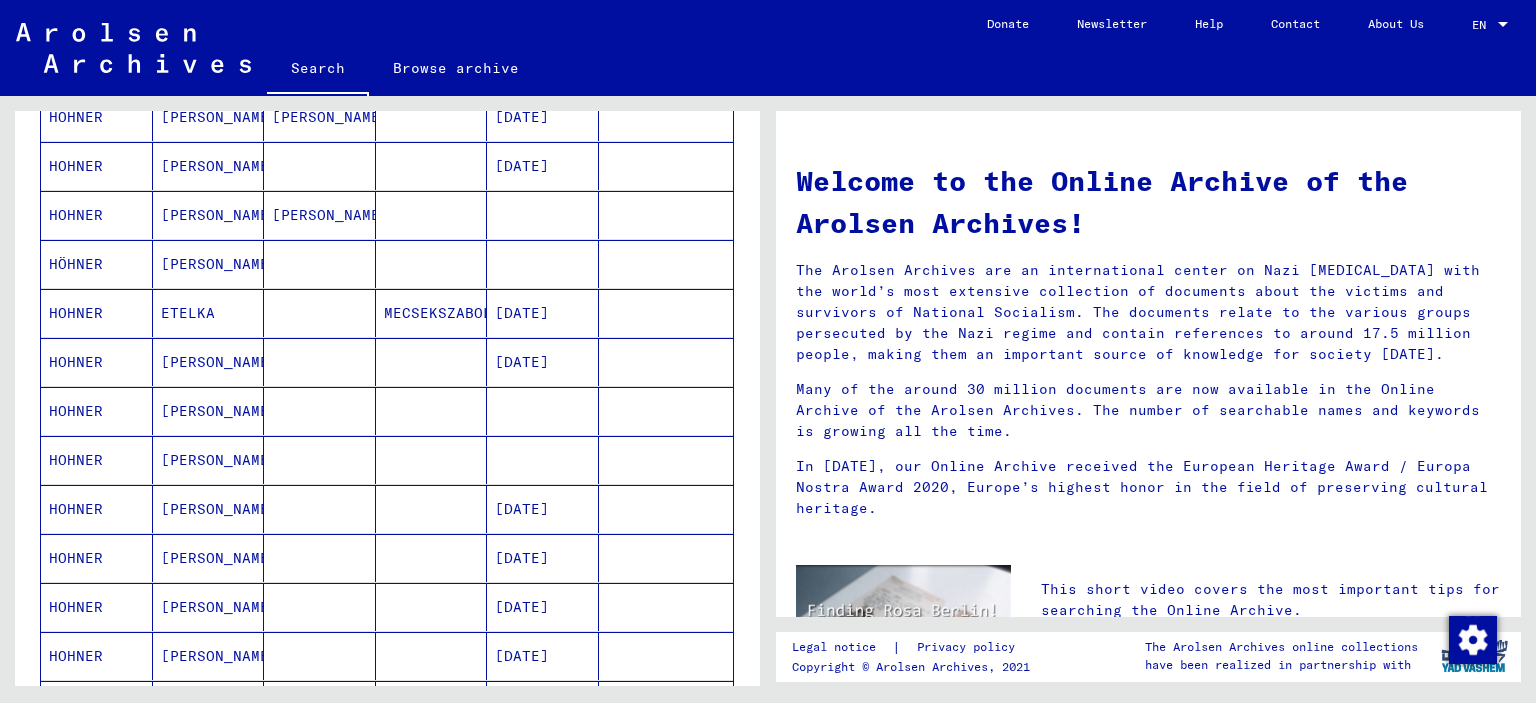 click on "[DATE]" at bounding box center (543, 558) 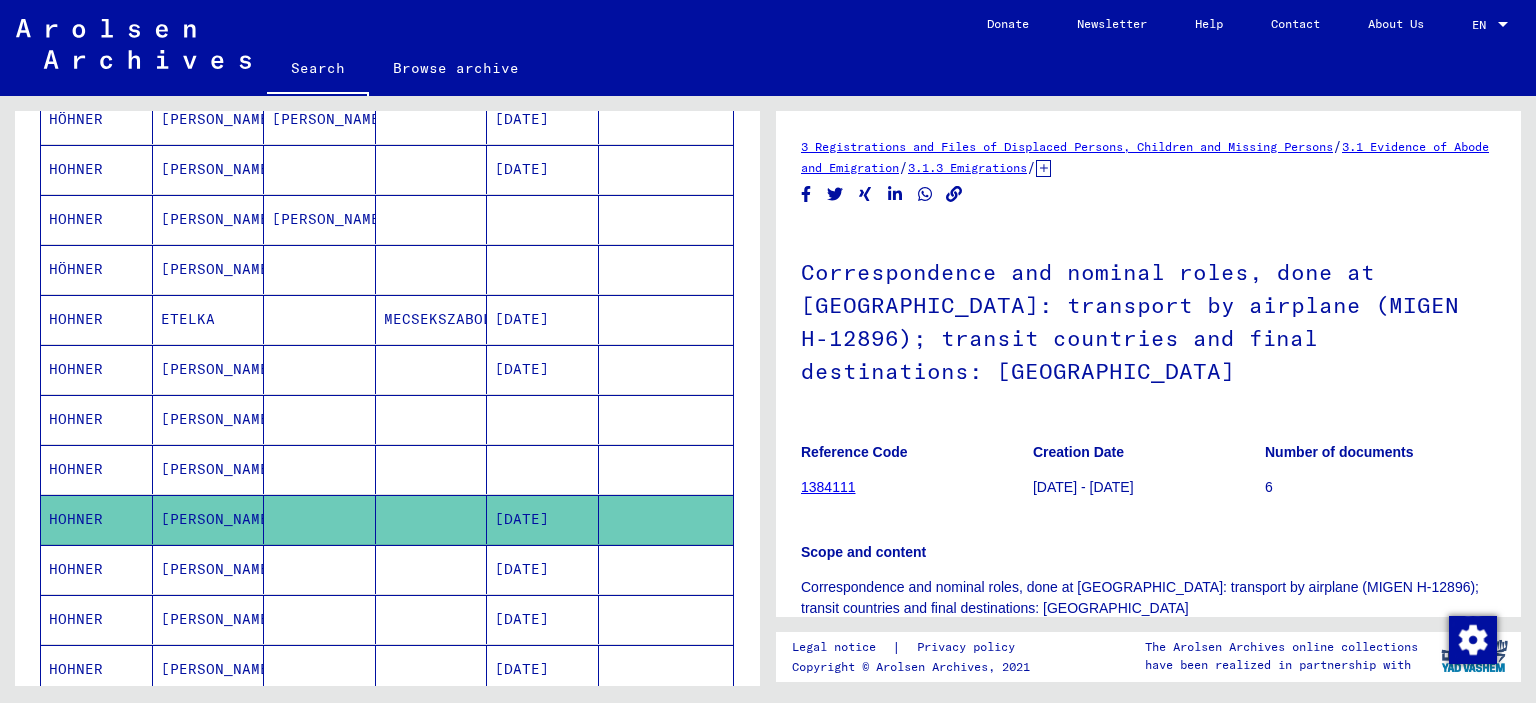 scroll, scrollTop: 0, scrollLeft: 0, axis: both 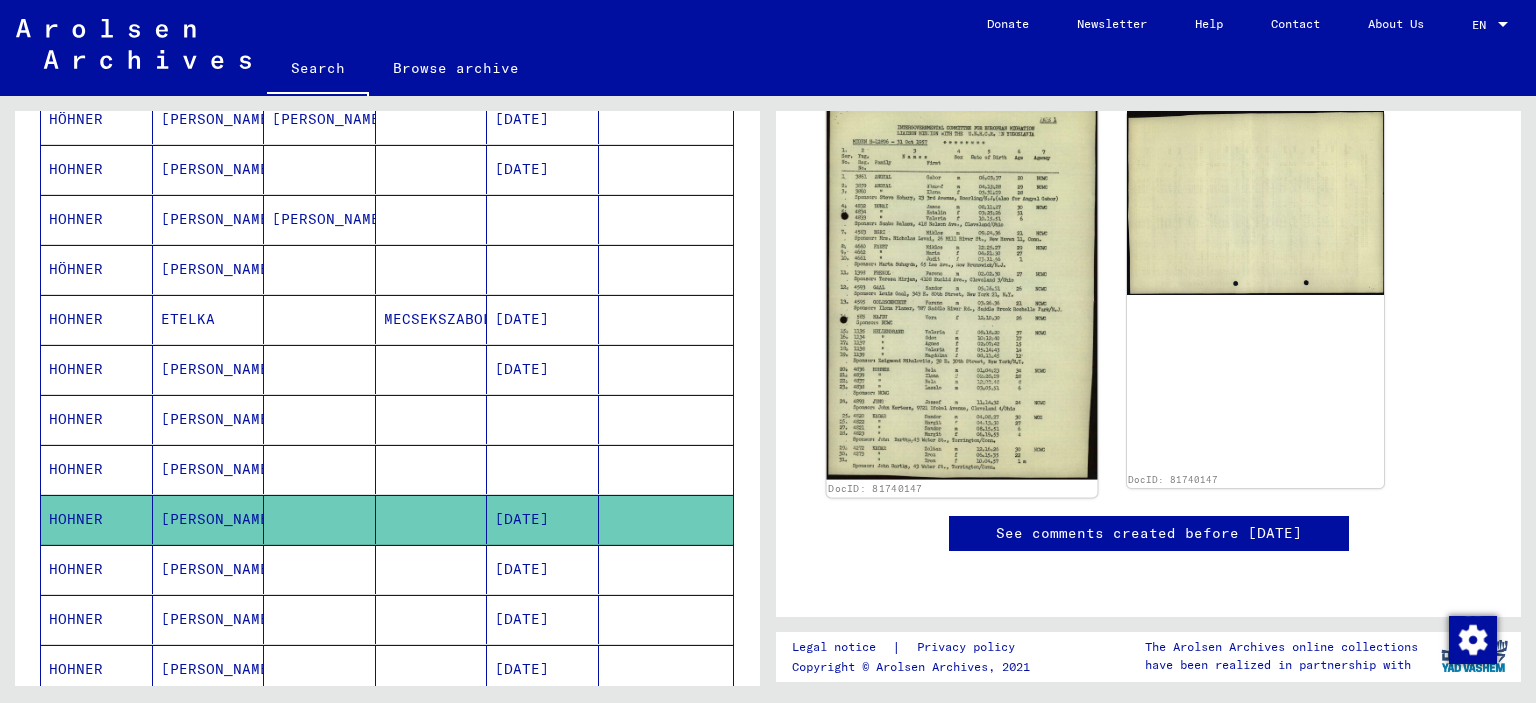 click 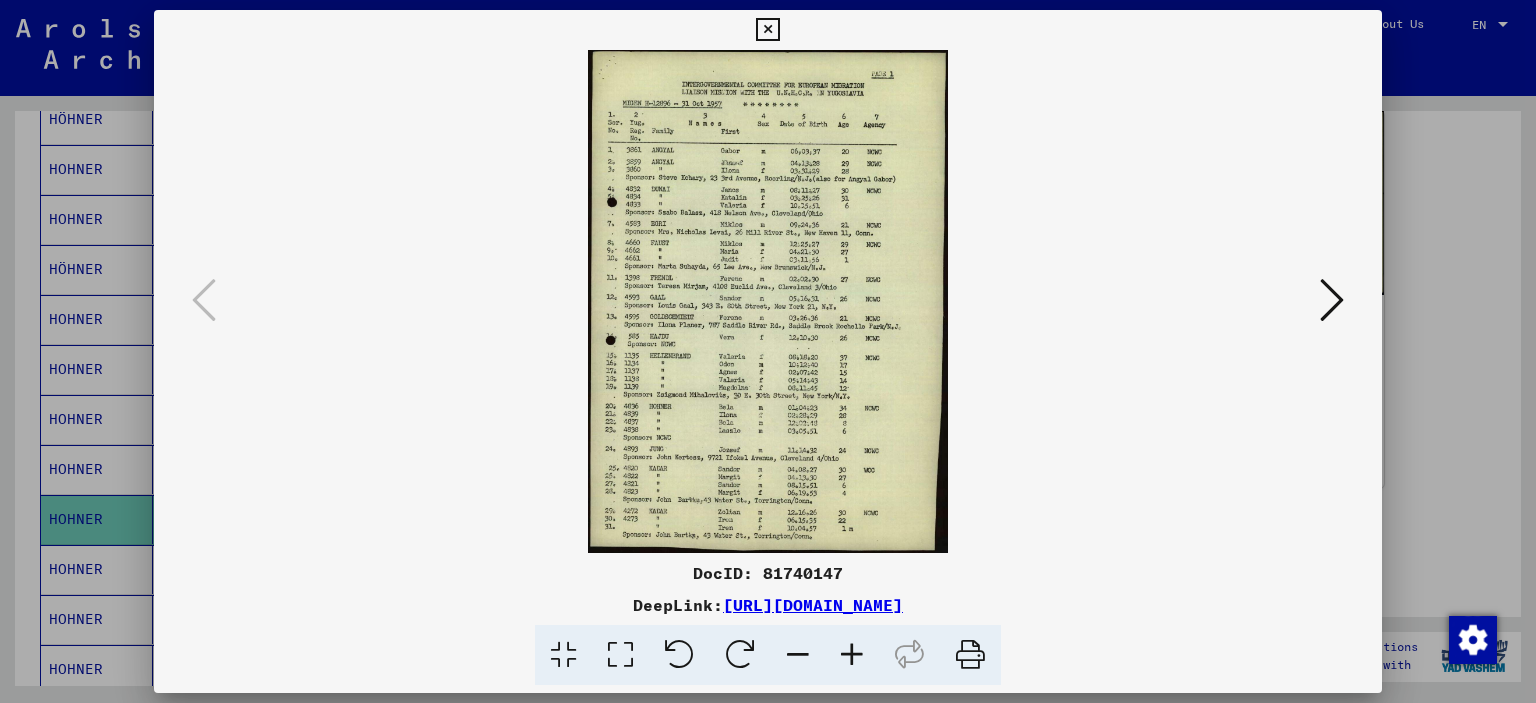 click at bounding box center [852, 655] 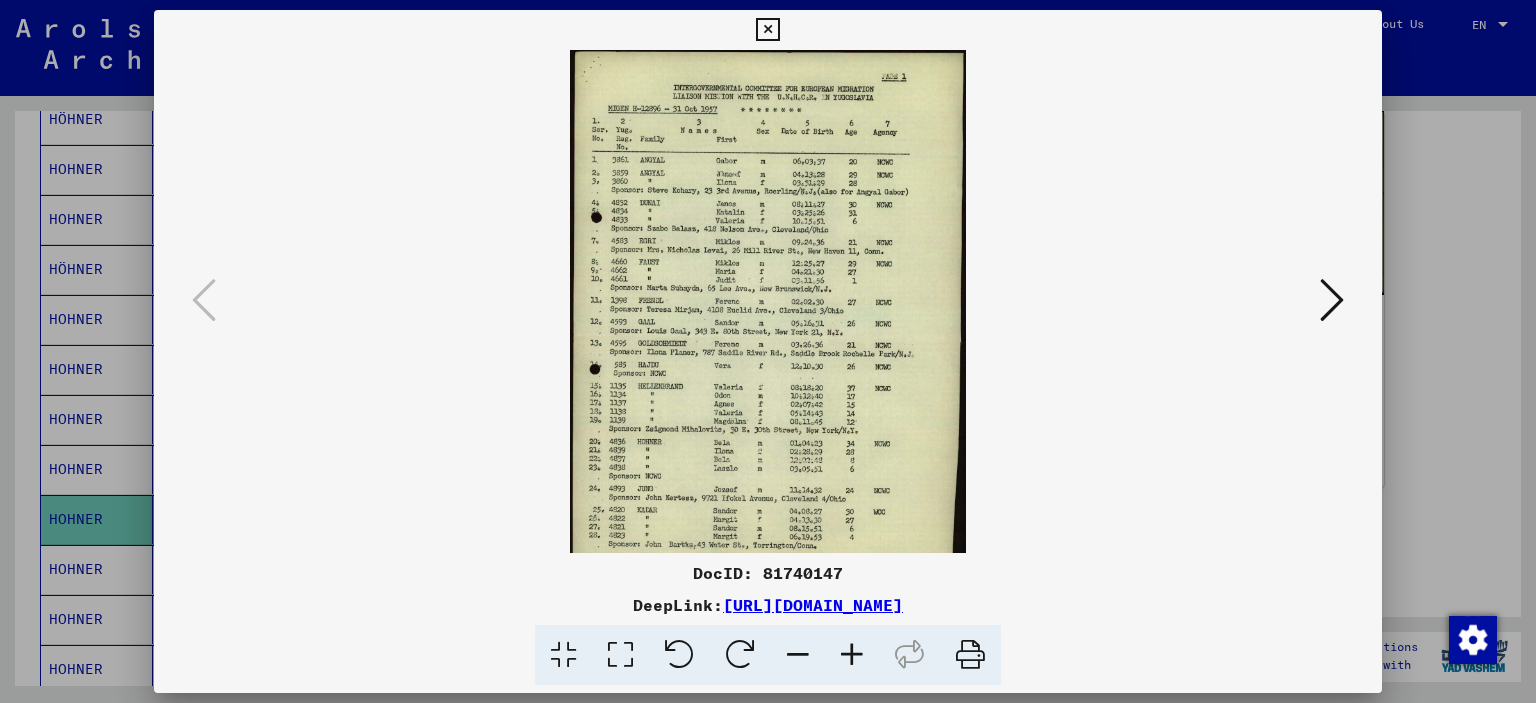 click at bounding box center (852, 655) 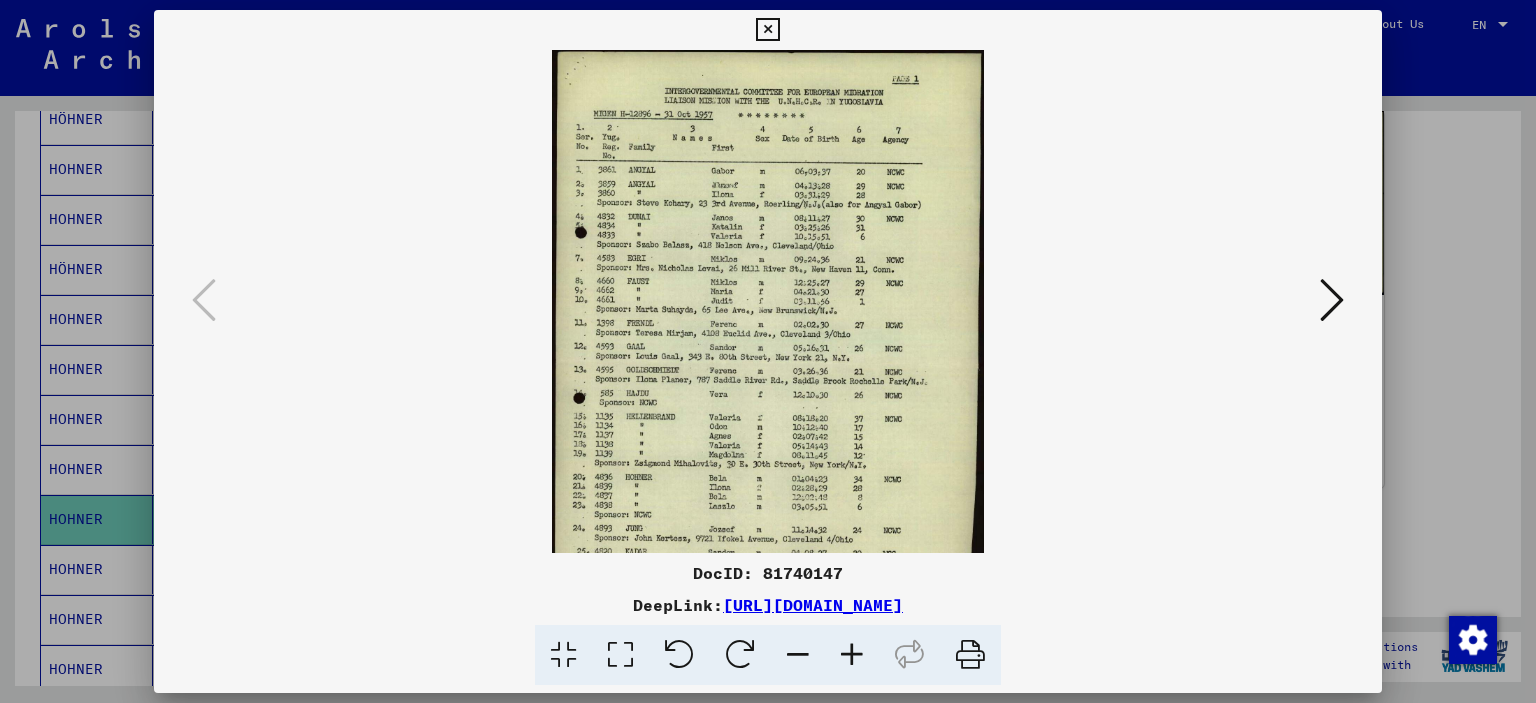 click at bounding box center [852, 655] 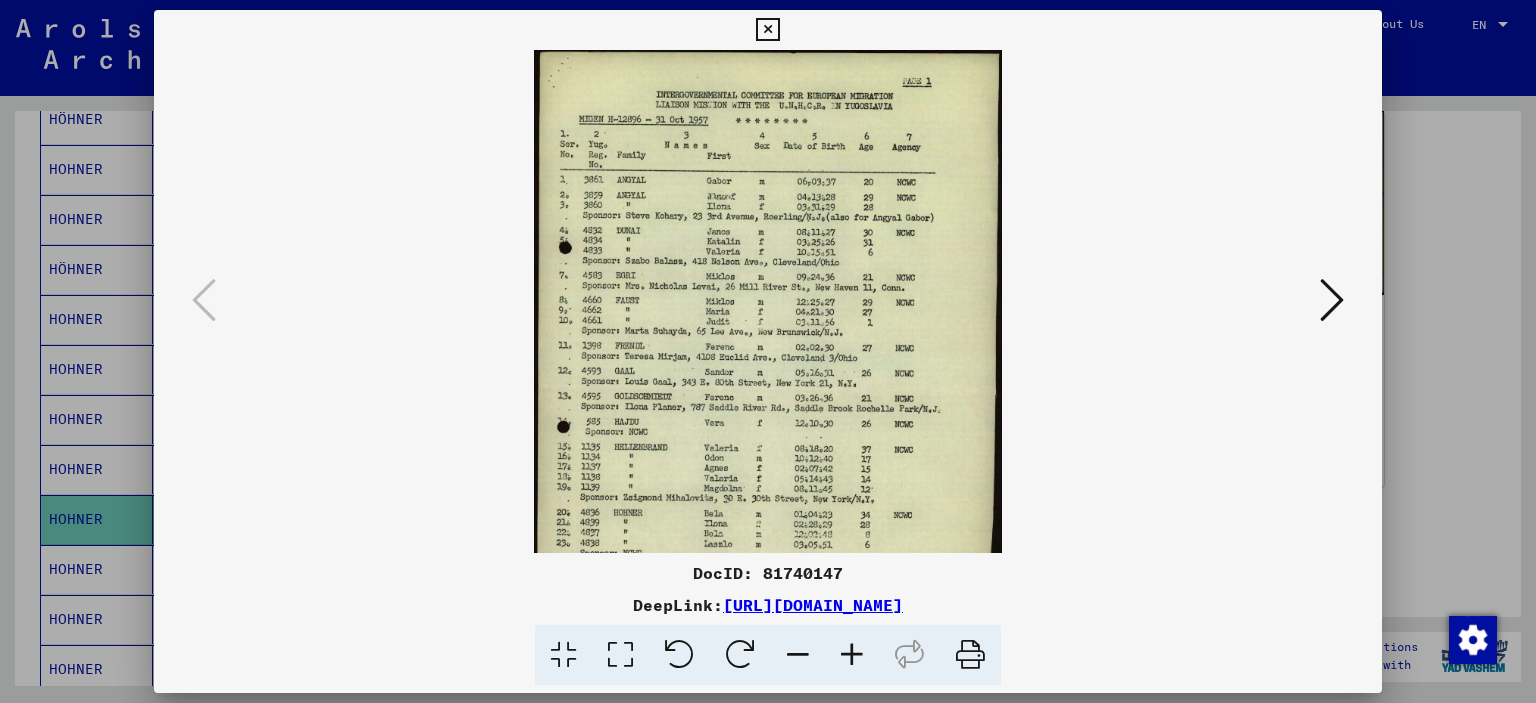 click at bounding box center [852, 655] 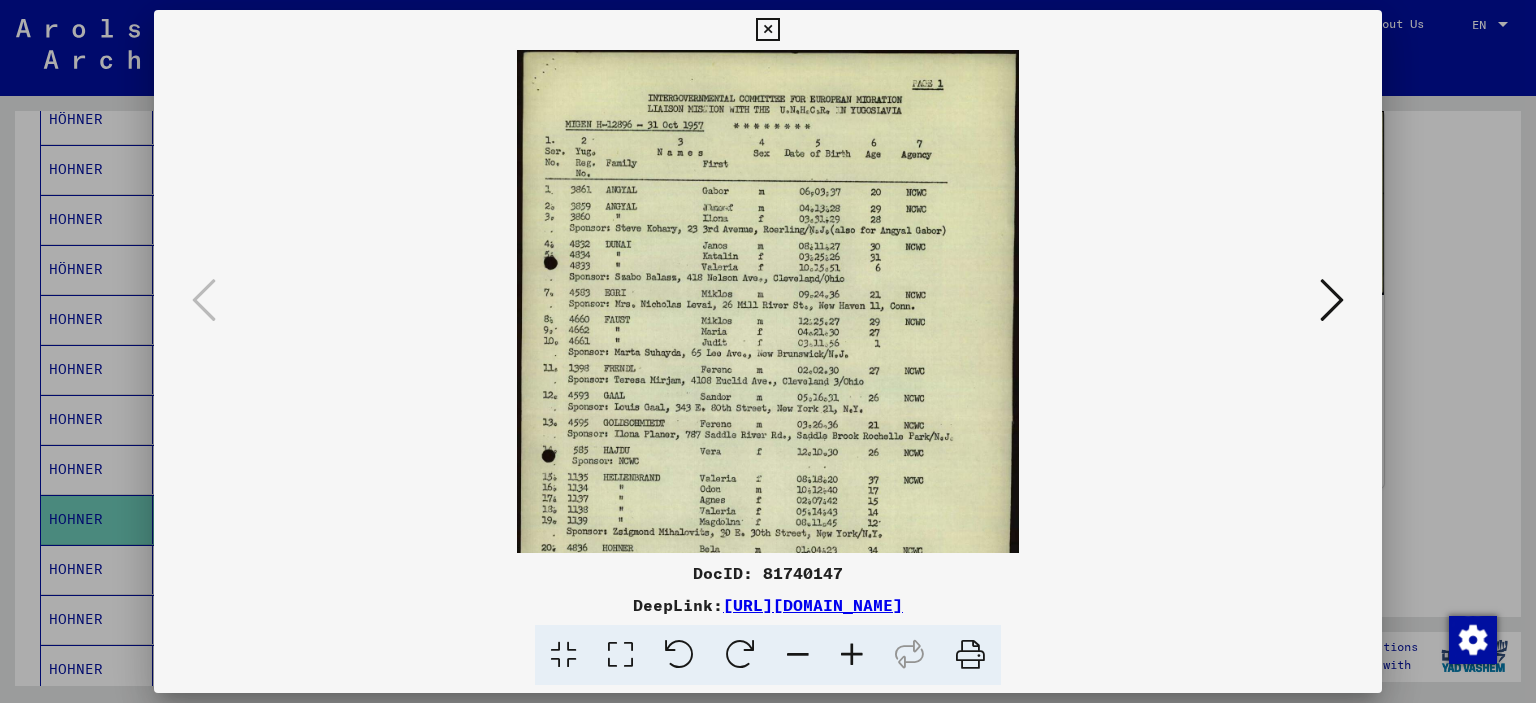 click at bounding box center (852, 655) 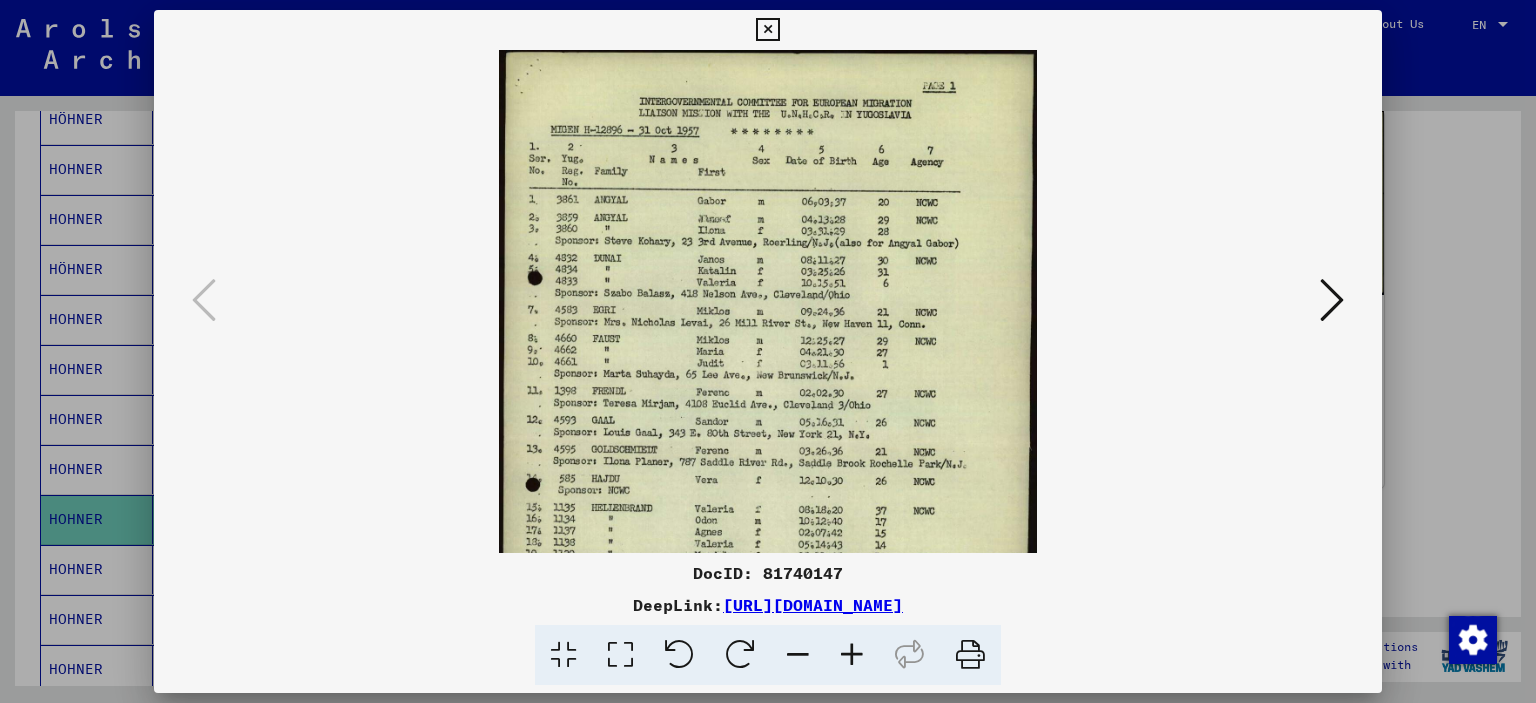 click at bounding box center (852, 655) 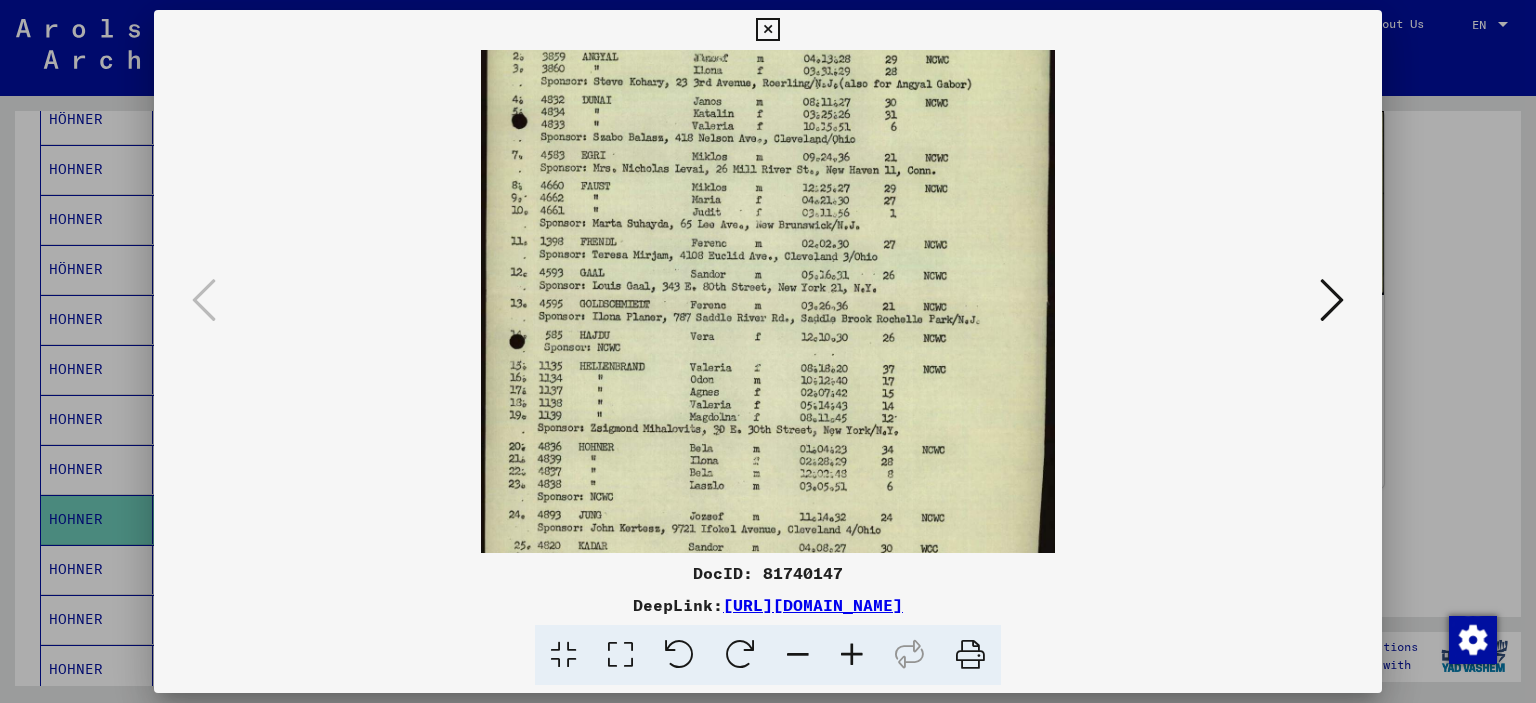 scroll, scrollTop: 199, scrollLeft: 0, axis: vertical 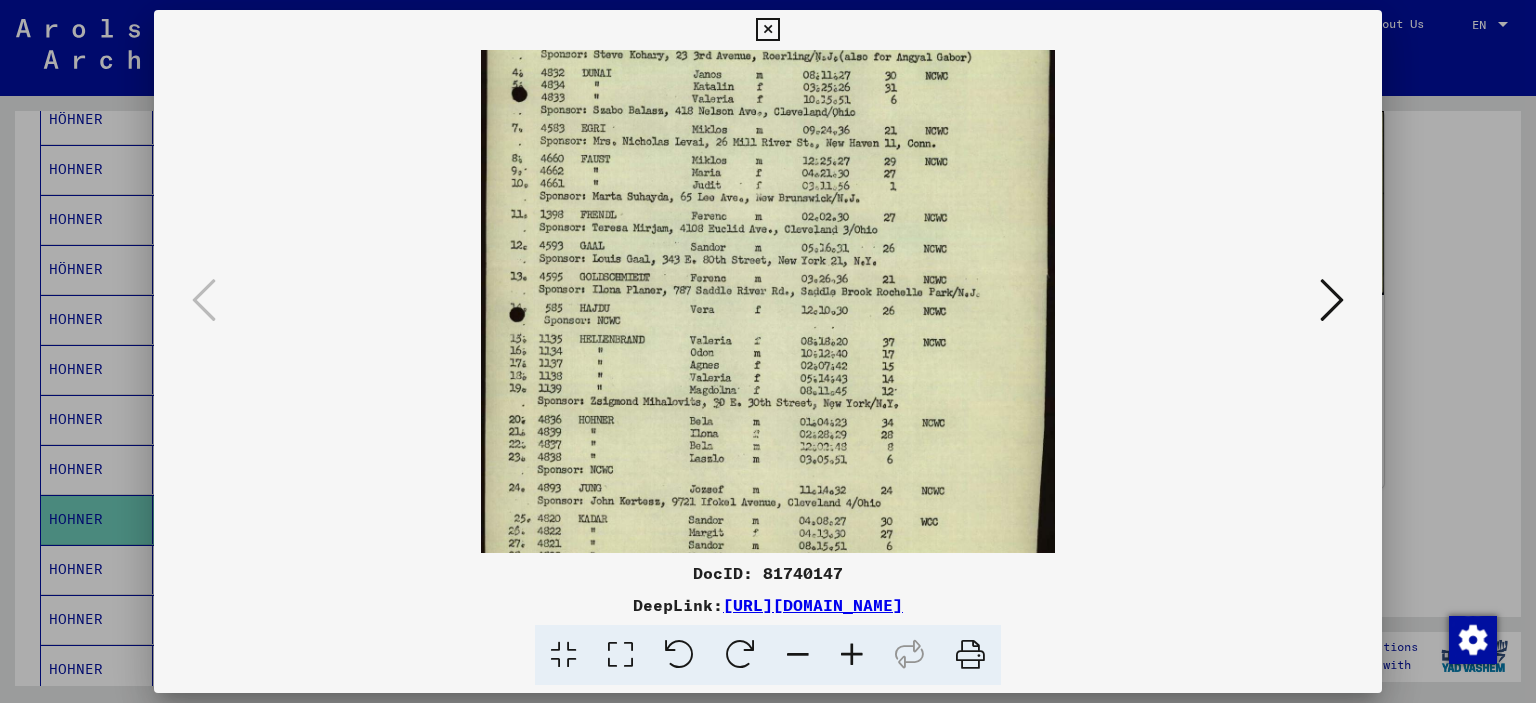 drag, startPoint x: 735, startPoint y: 425, endPoint x: 744, endPoint y: 228, distance: 197.20547 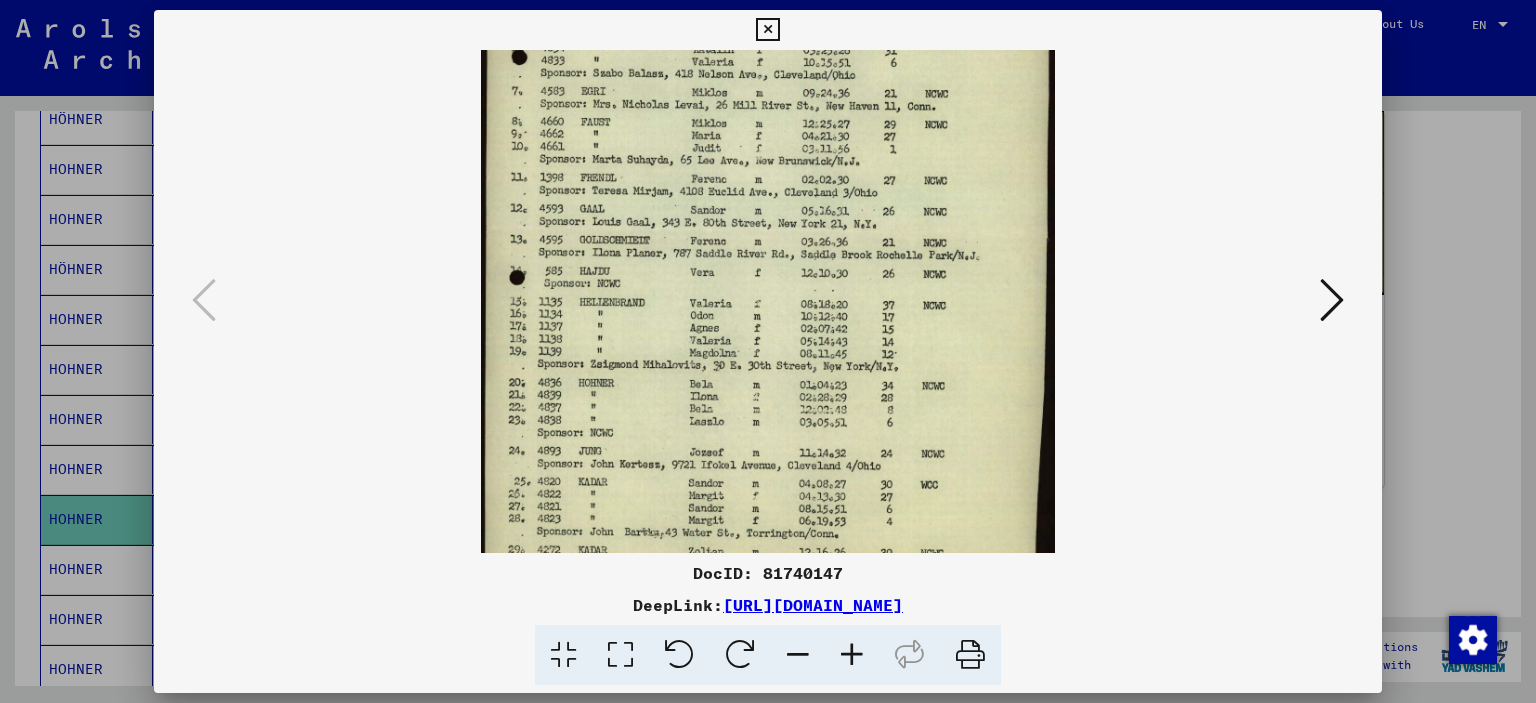 scroll, scrollTop: 268, scrollLeft: 0, axis: vertical 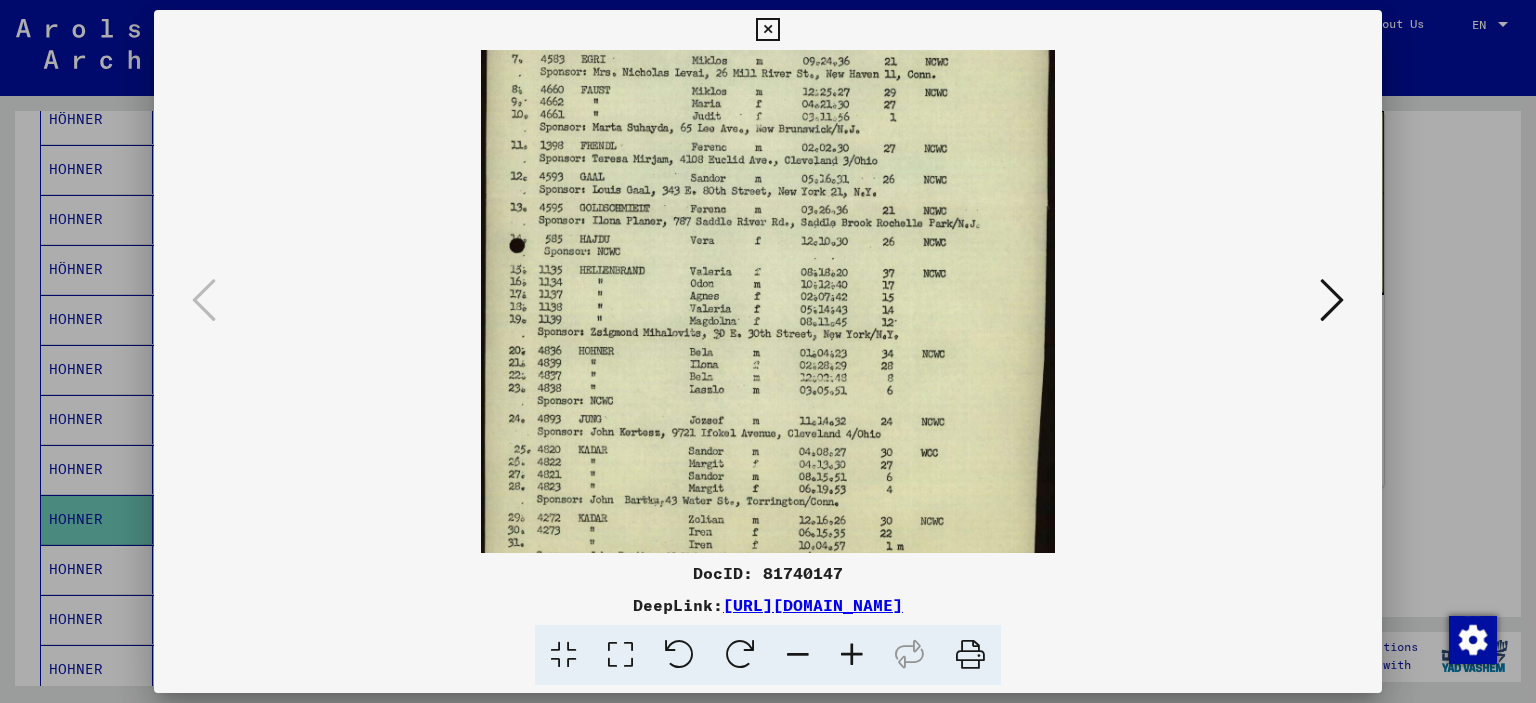 drag, startPoint x: 659, startPoint y: 423, endPoint x: 665, endPoint y: 356, distance: 67.26812 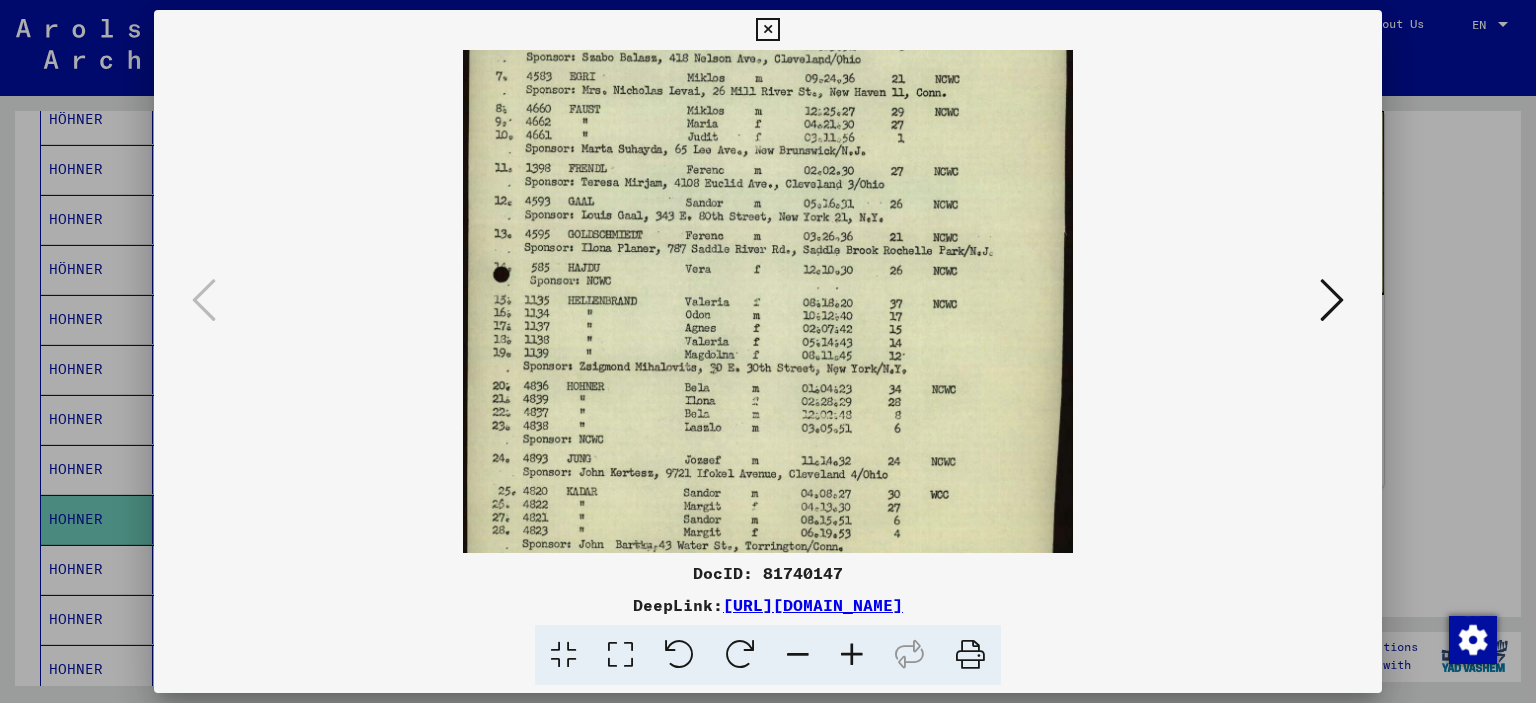 click at bounding box center [852, 655] 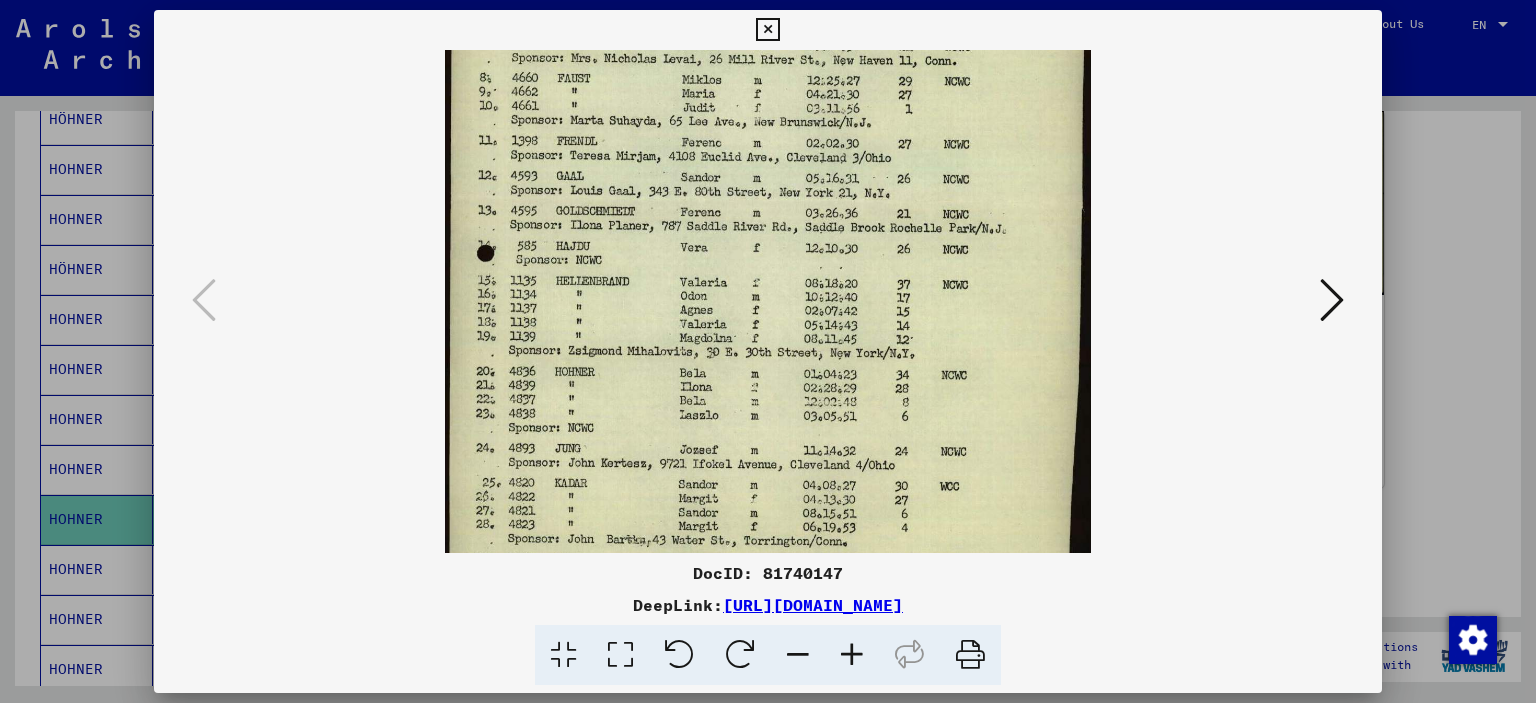 scroll, scrollTop: 322, scrollLeft: 0, axis: vertical 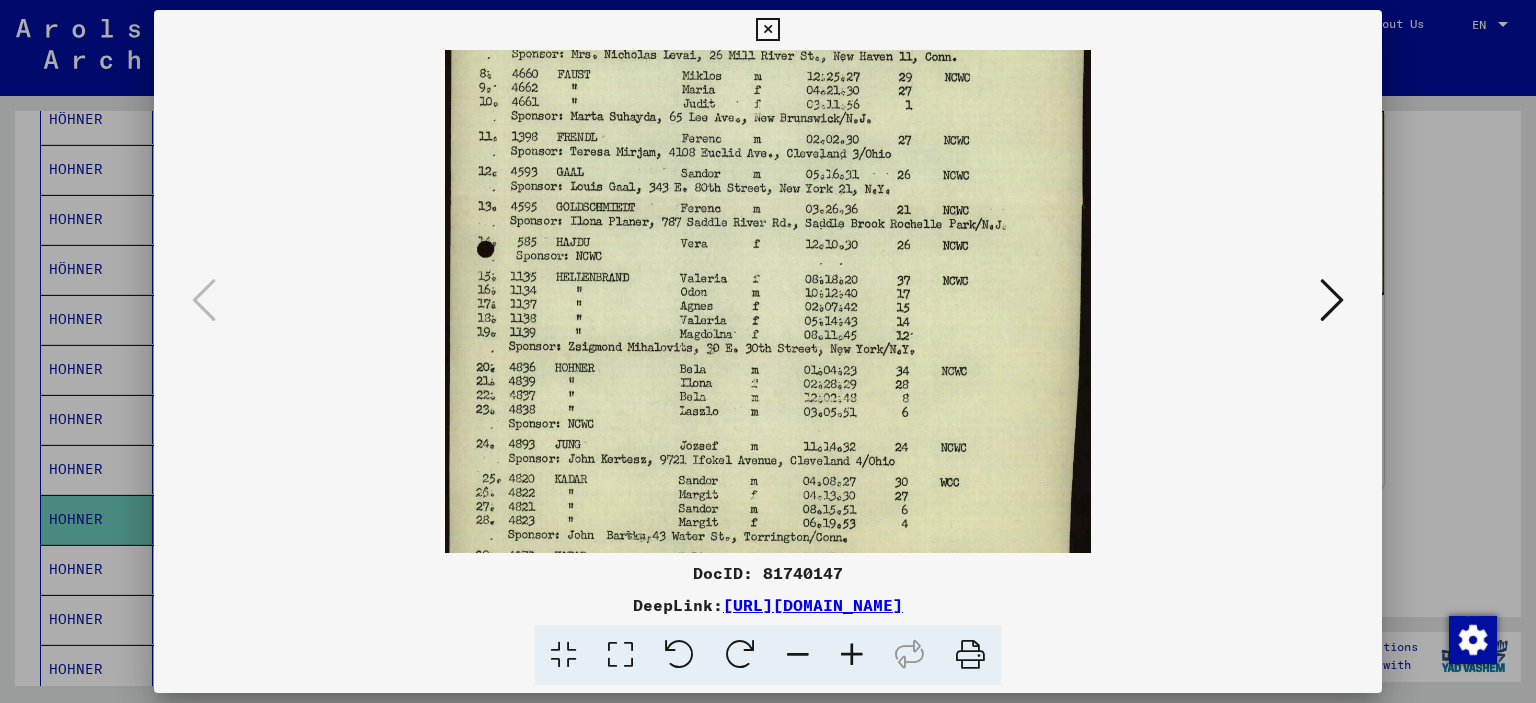 drag, startPoint x: 719, startPoint y: 475, endPoint x: 724, endPoint y: 419, distance: 56.22277 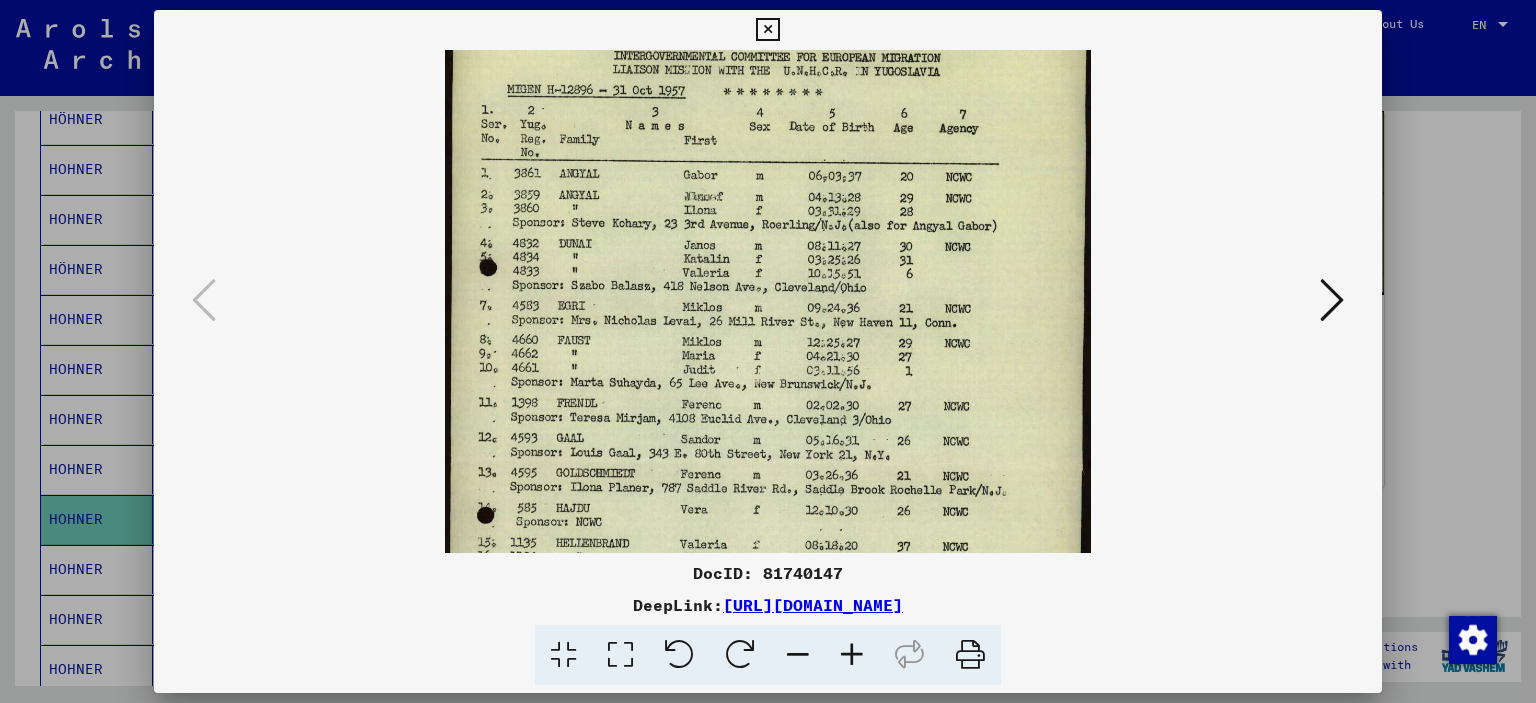 drag, startPoint x: 840, startPoint y: 171, endPoint x: 844, endPoint y: 453, distance: 282.02838 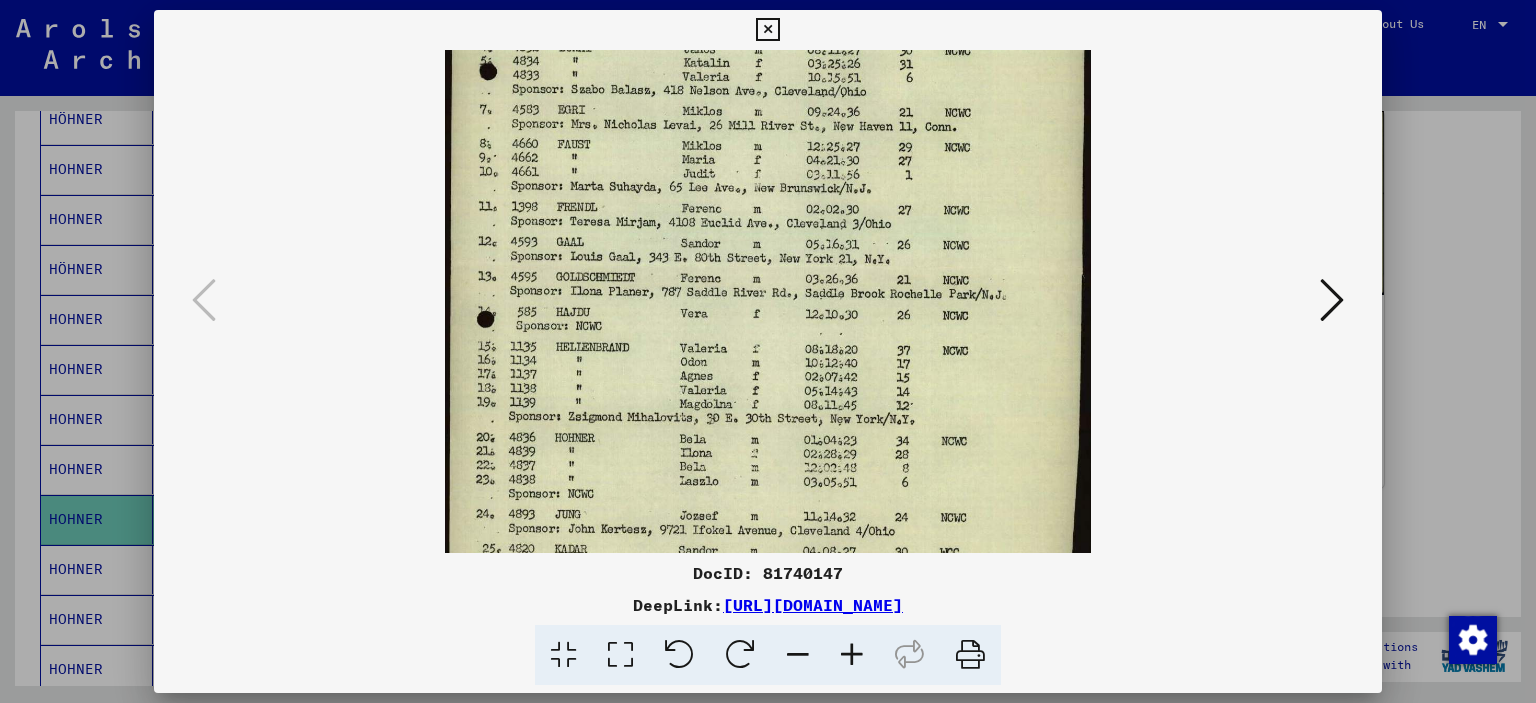 scroll, scrollTop: 263, scrollLeft: 0, axis: vertical 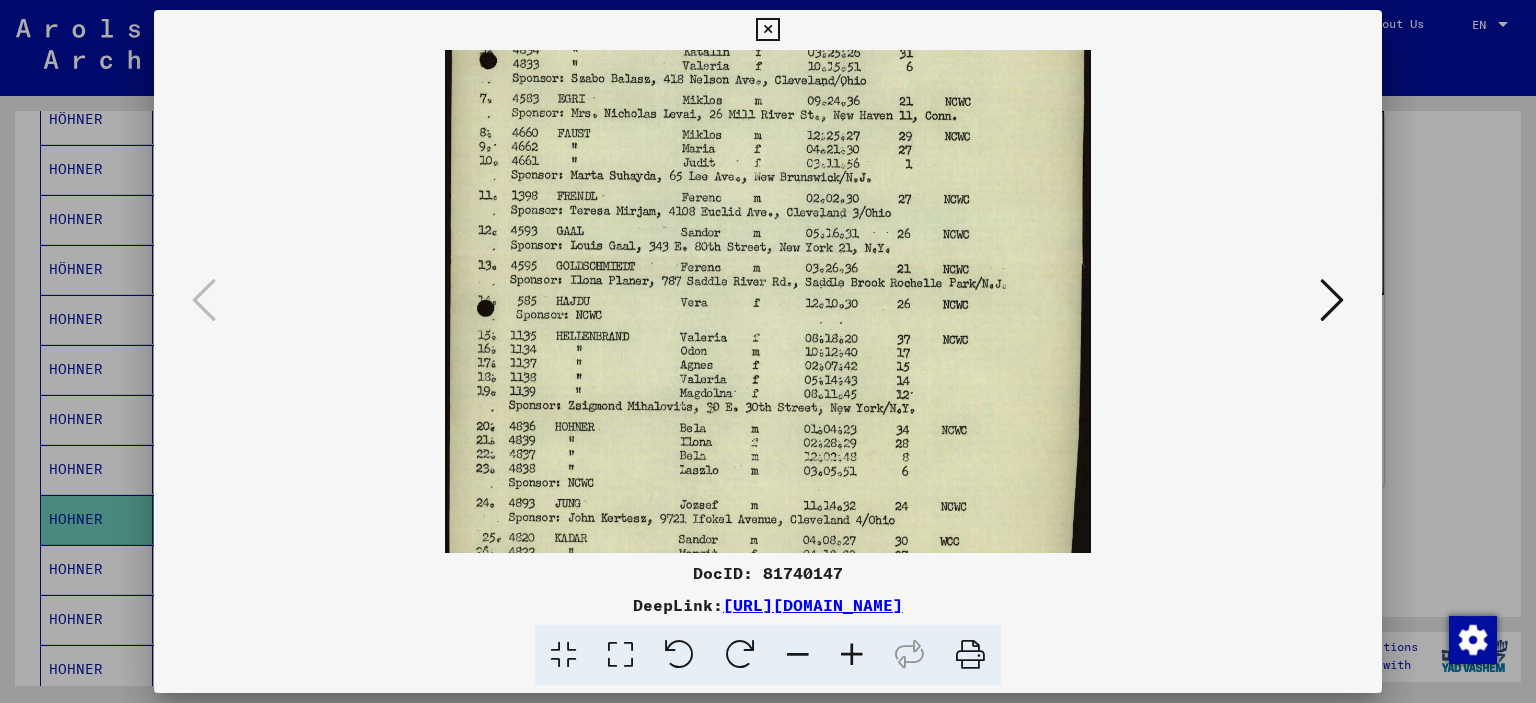 drag, startPoint x: 883, startPoint y: 429, endPoint x: 897, endPoint y: 212, distance: 217.45114 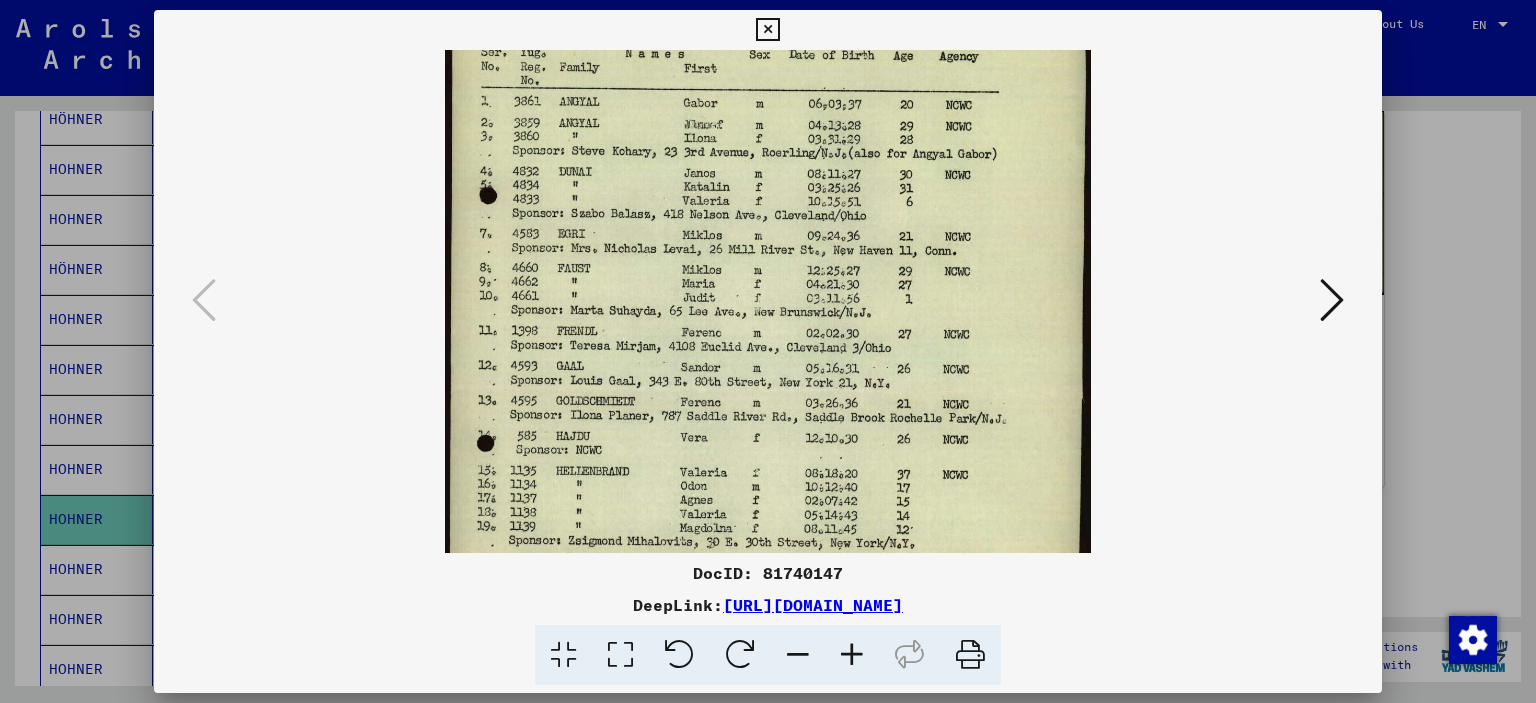 drag, startPoint x: 903, startPoint y: 354, endPoint x: 898, endPoint y: 498, distance: 144.08678 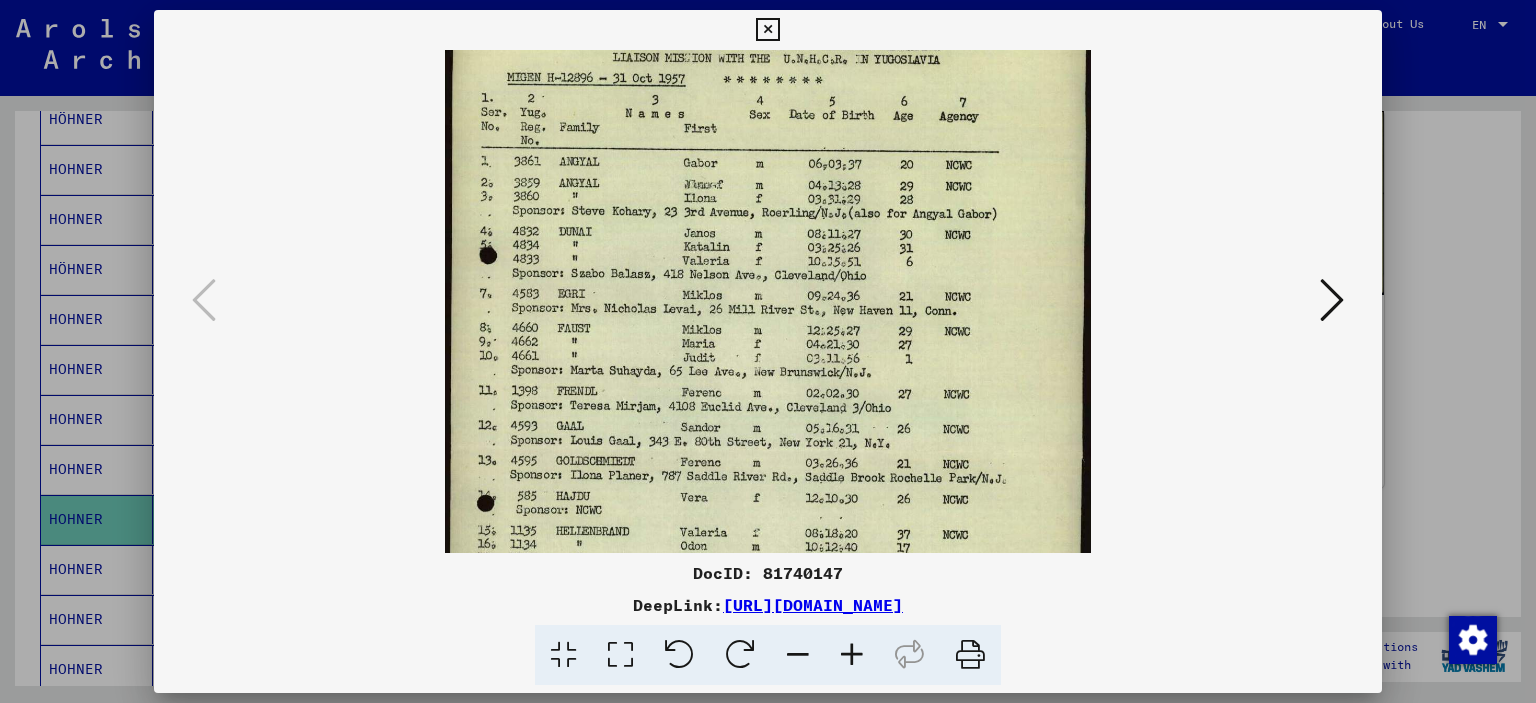 scroll, scrollTop: 65, scrollLeft: 0, axis: vertical 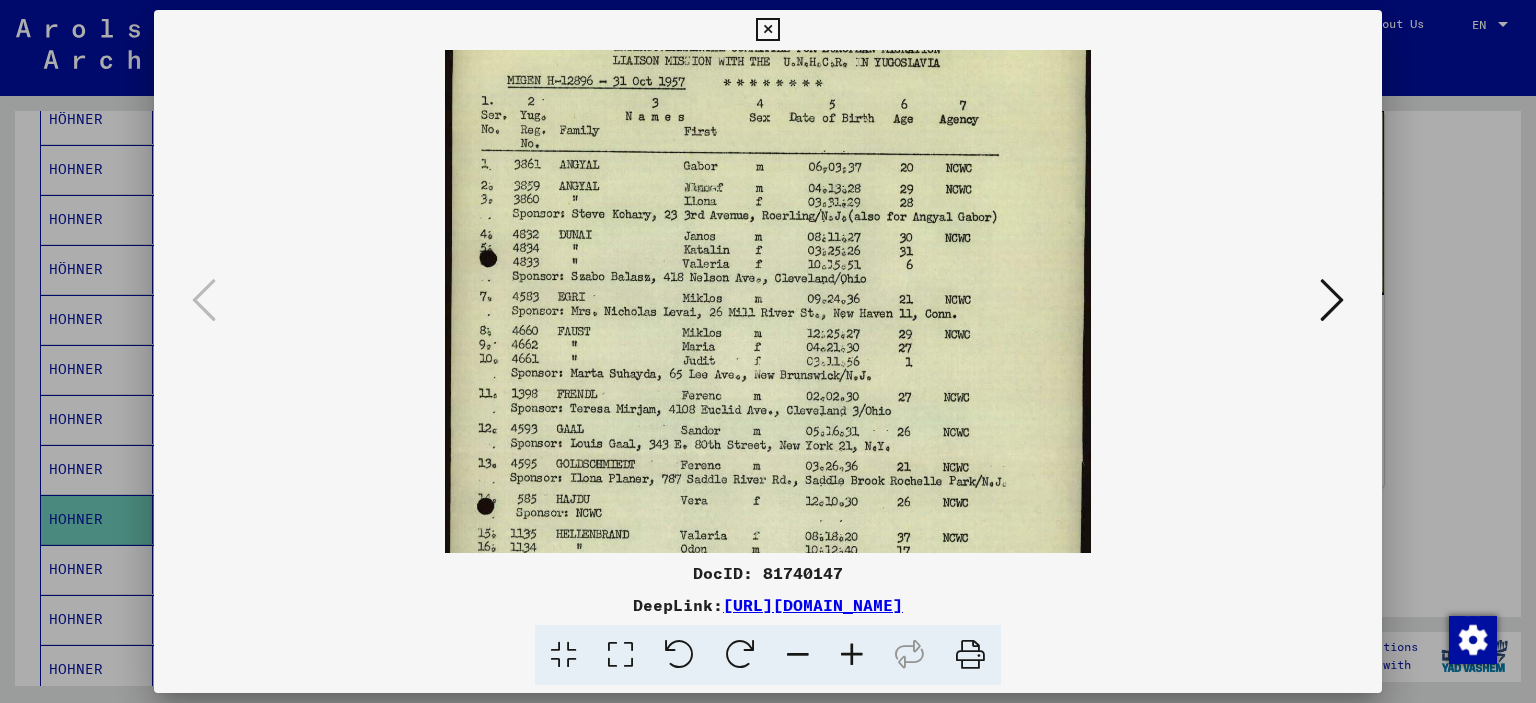drag, startPoint x: 888, startPoint y: 285, endPoint x: 884, endPoint y: 341, distance: 56.142673 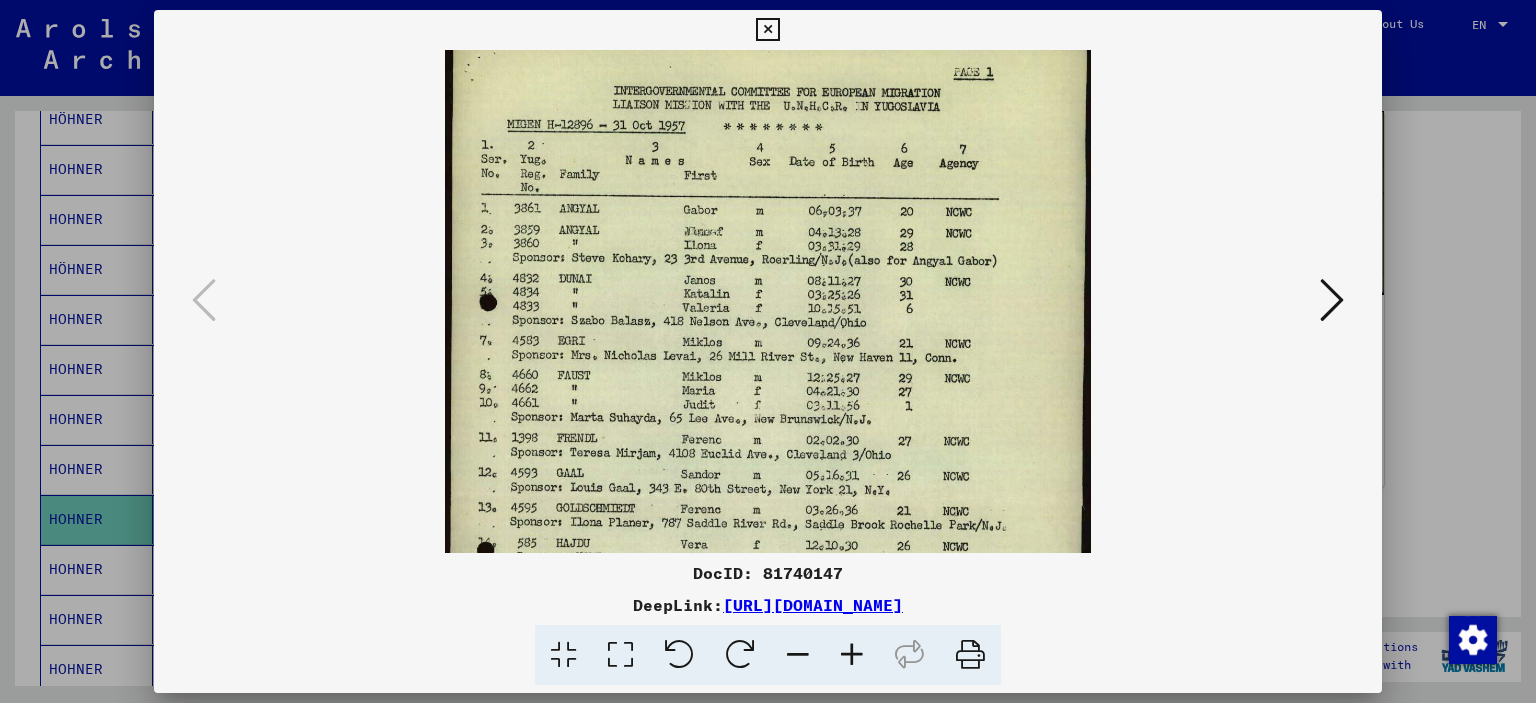 scroll, scrollTop: 16, scrollLeft: 0, axis: vertical 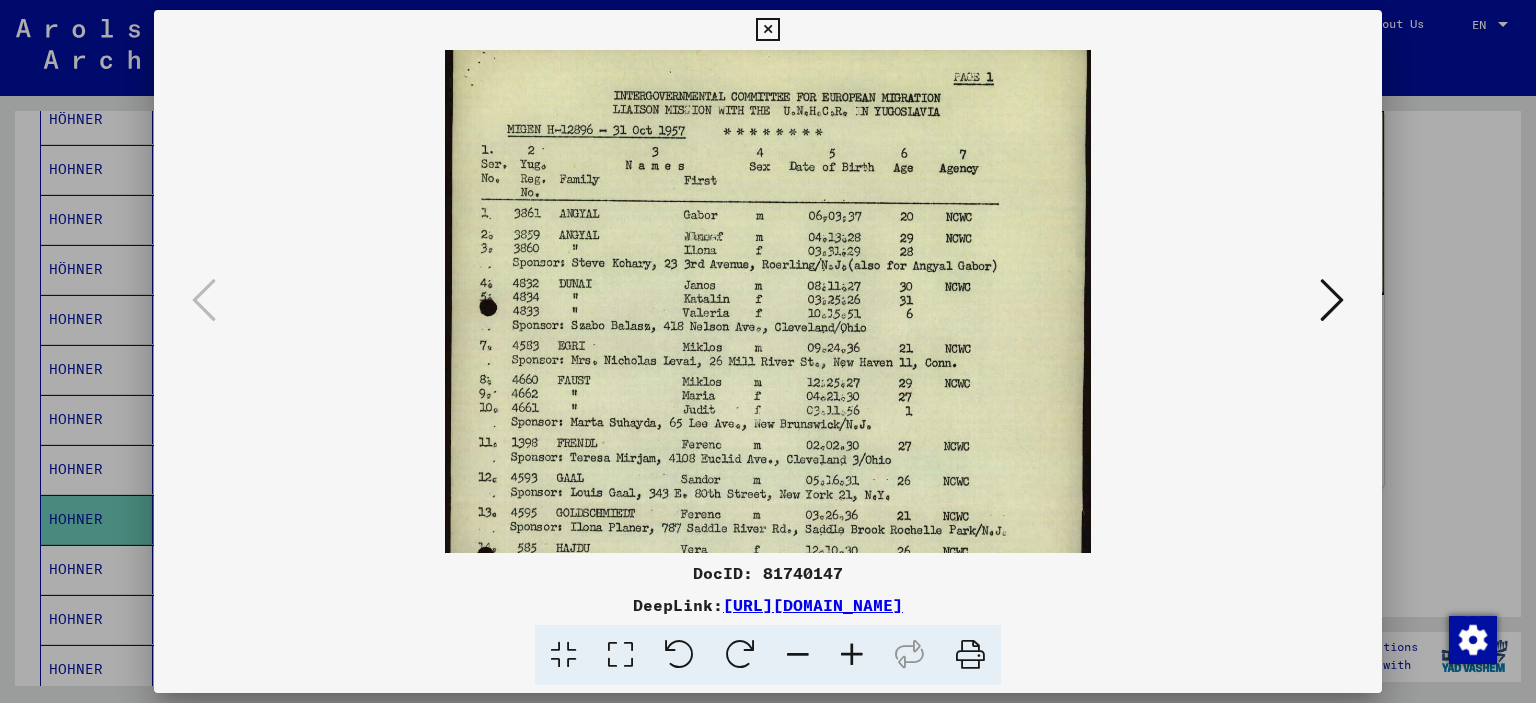 drag, startPoint x: 825, startPoint y: 233, endPoint x: 820, endPoint y: 283, distance: 50.24938 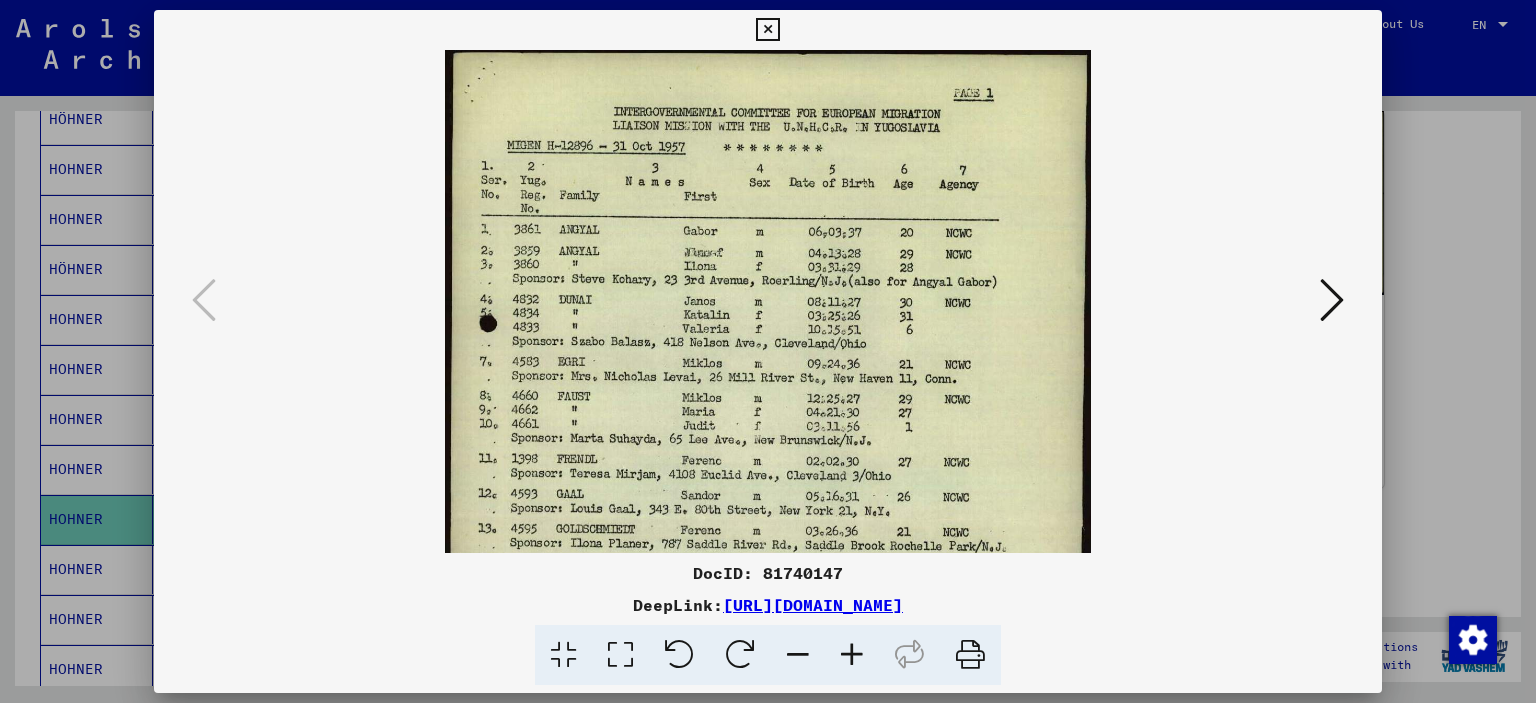 drag, startPoint x: 859, startPoint y: 150, endPoint x: 860, endPoint y: 290, distance: 140.00357 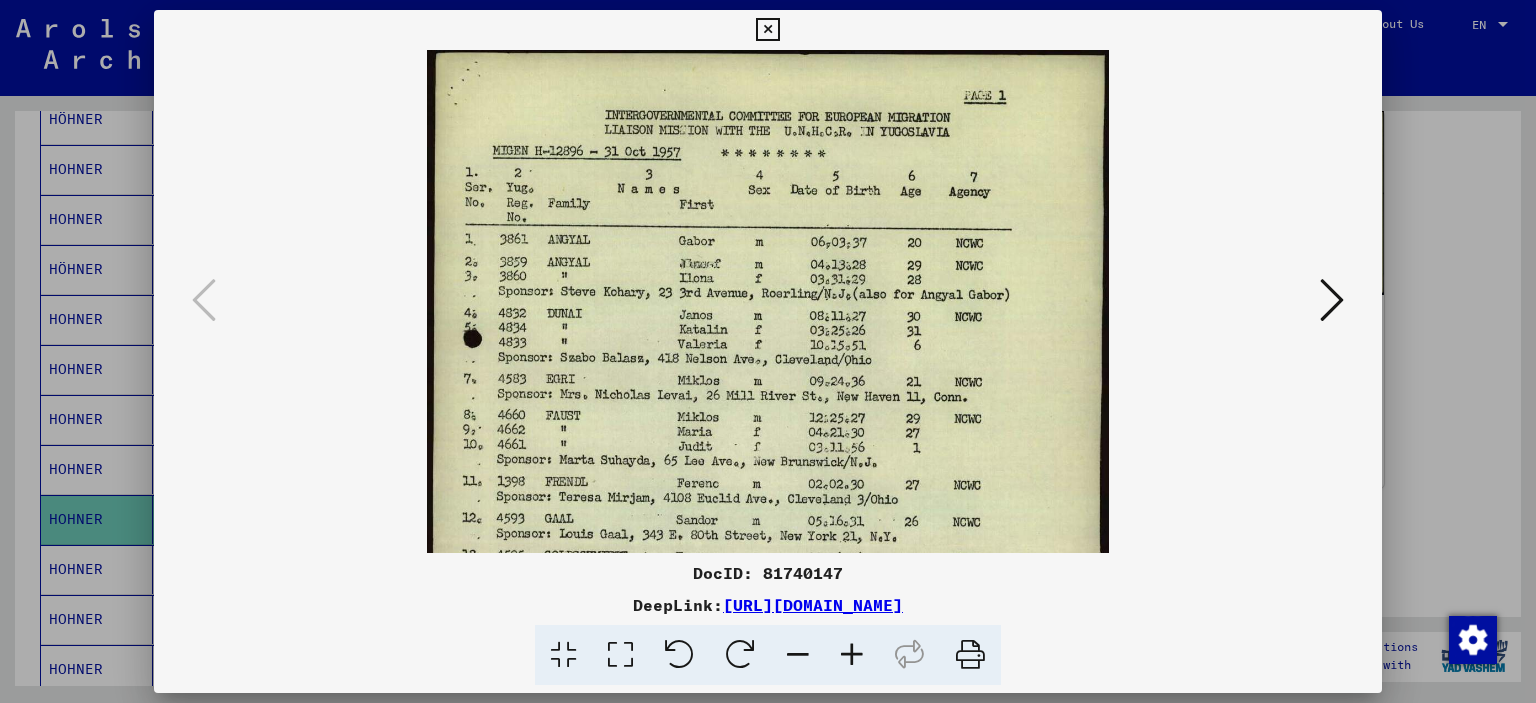 click at bounding box center [852, 655] 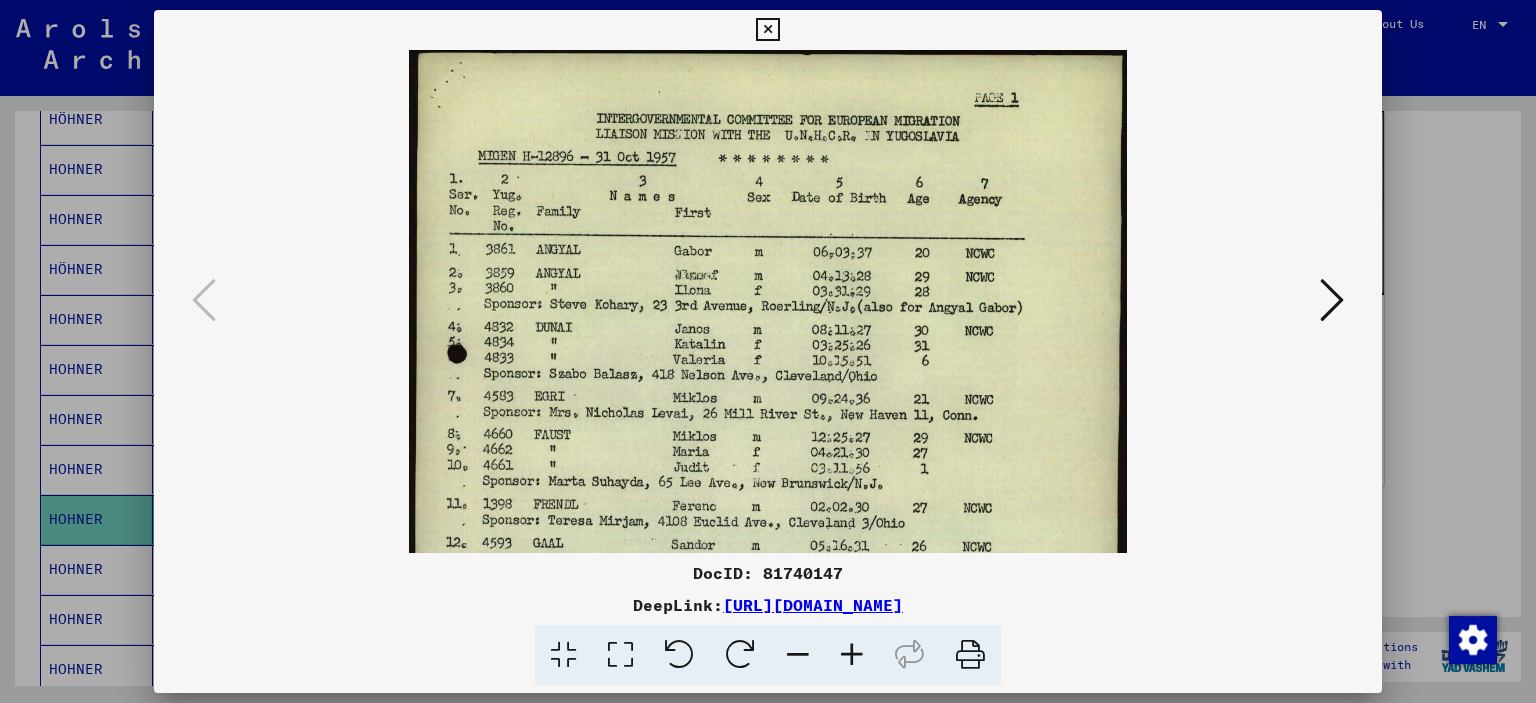 click at bounding box center [852, 655] 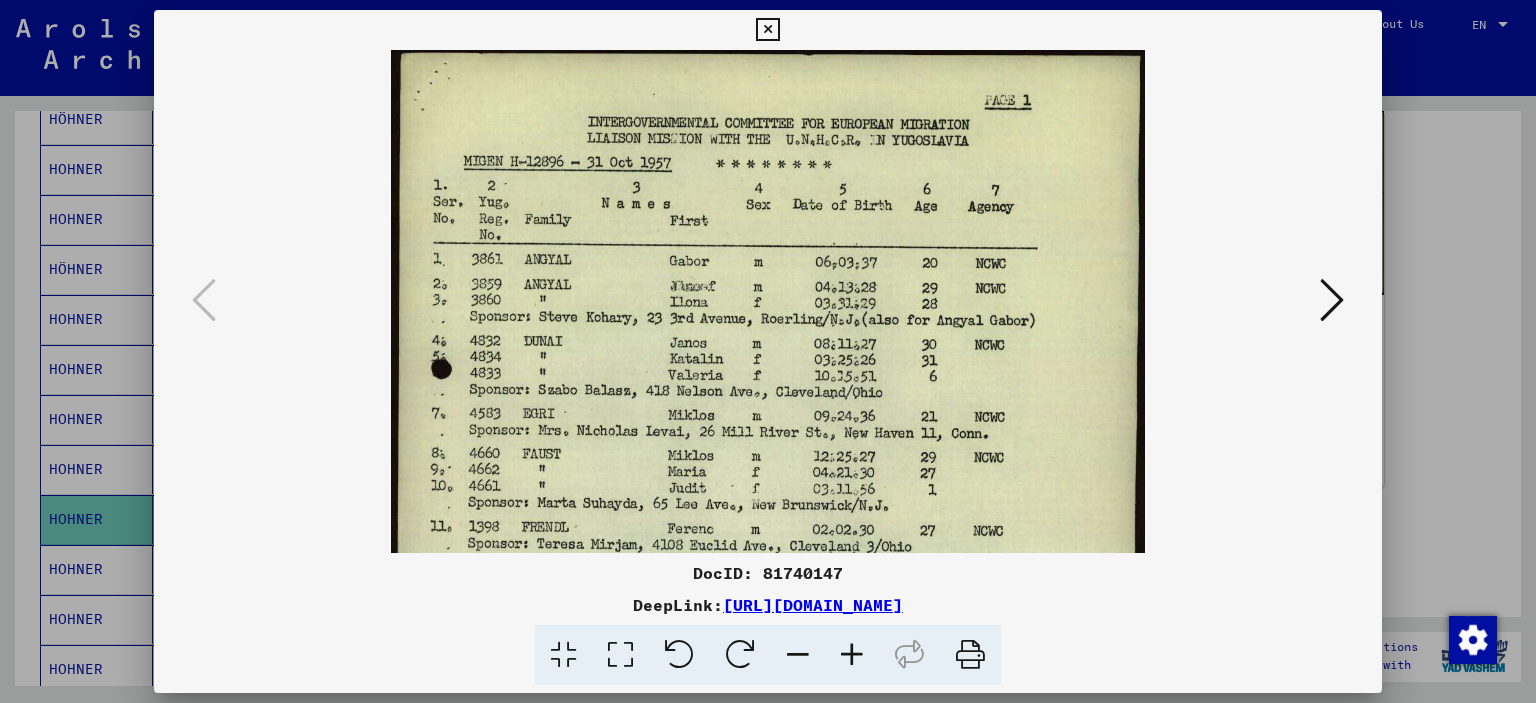 click at bounding box center [852, 655] 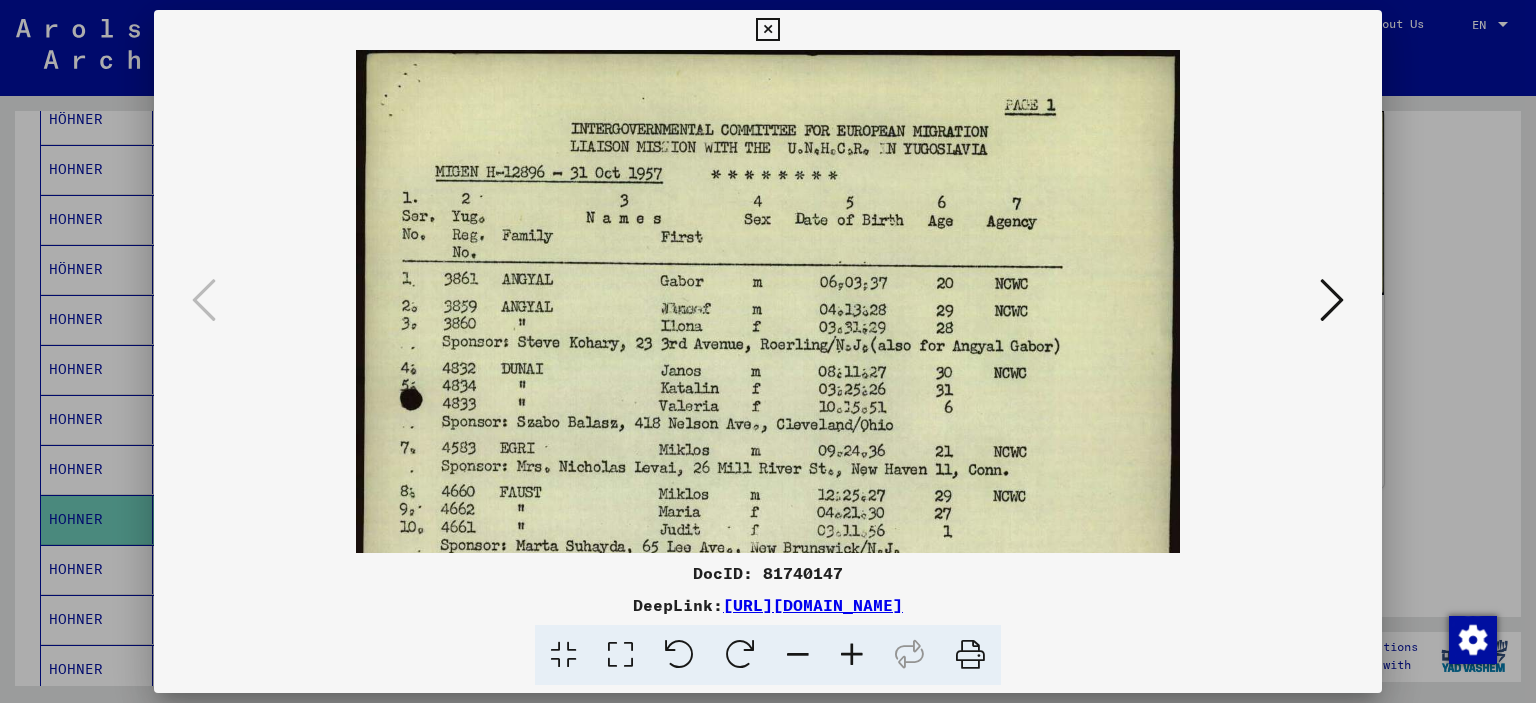 drag, startPoint x: 847, startPoint y: 235, endPoint x: 847, endPoint y: 297, distance: 62 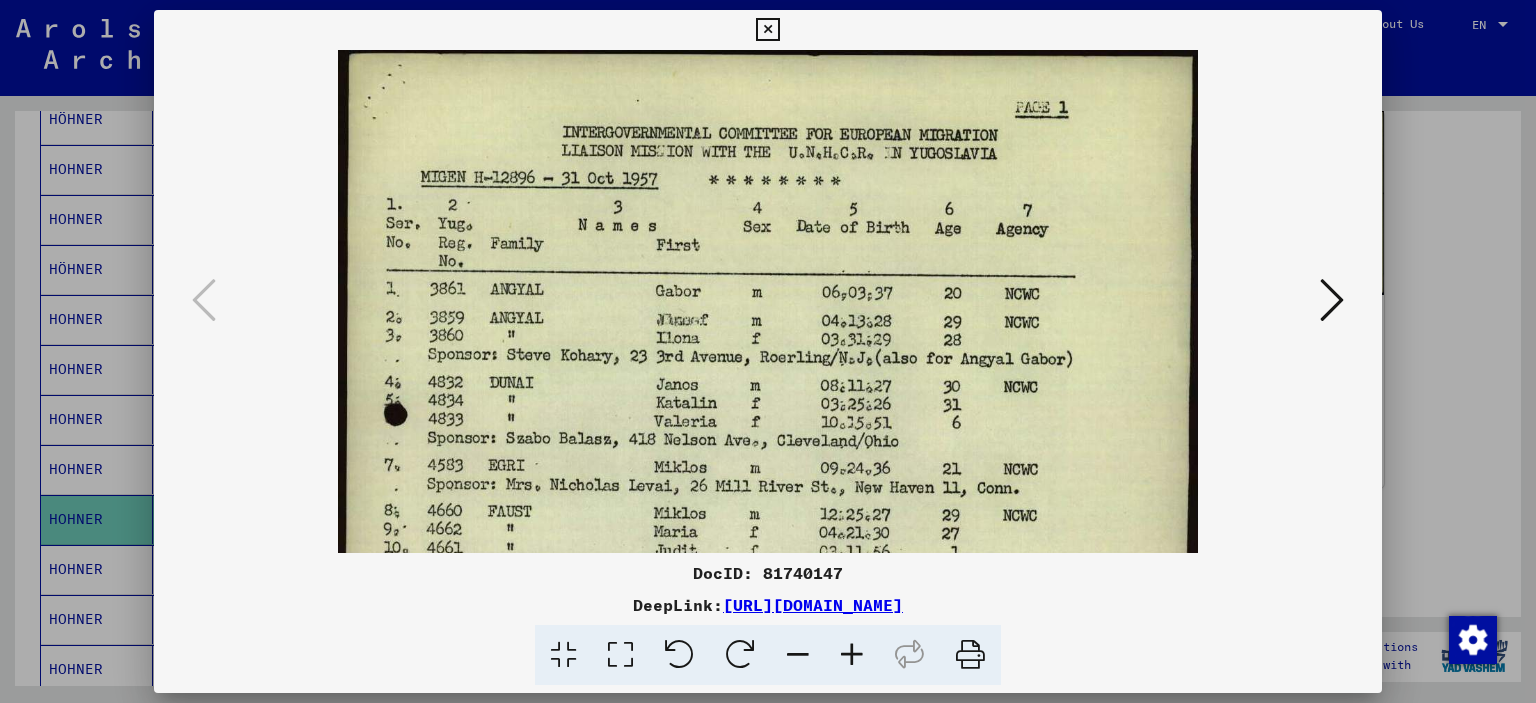 click at bounding box center (852, 655) 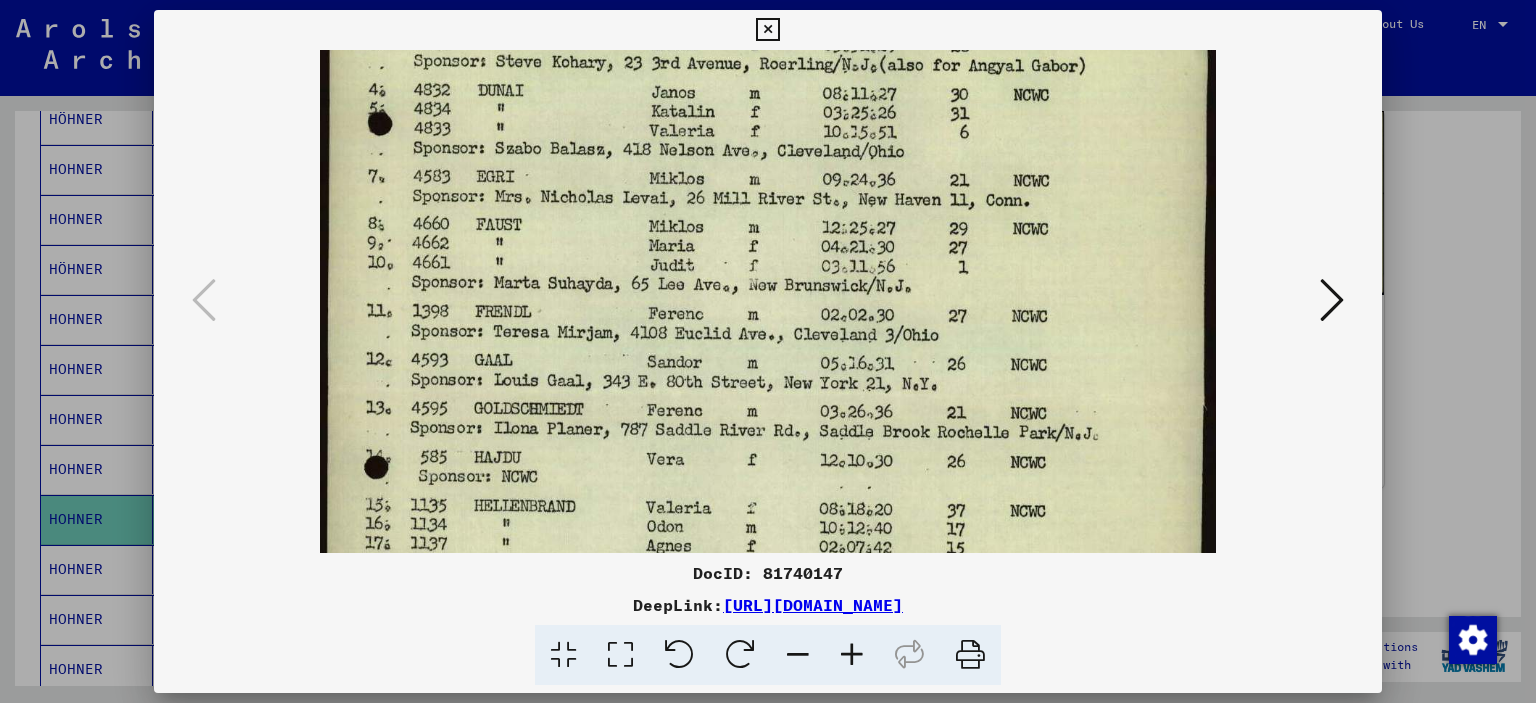 drag, startPoint x: 850, startPoint y: 441, endPoint x: 904, endPoint y: 136, distance: 309.74344 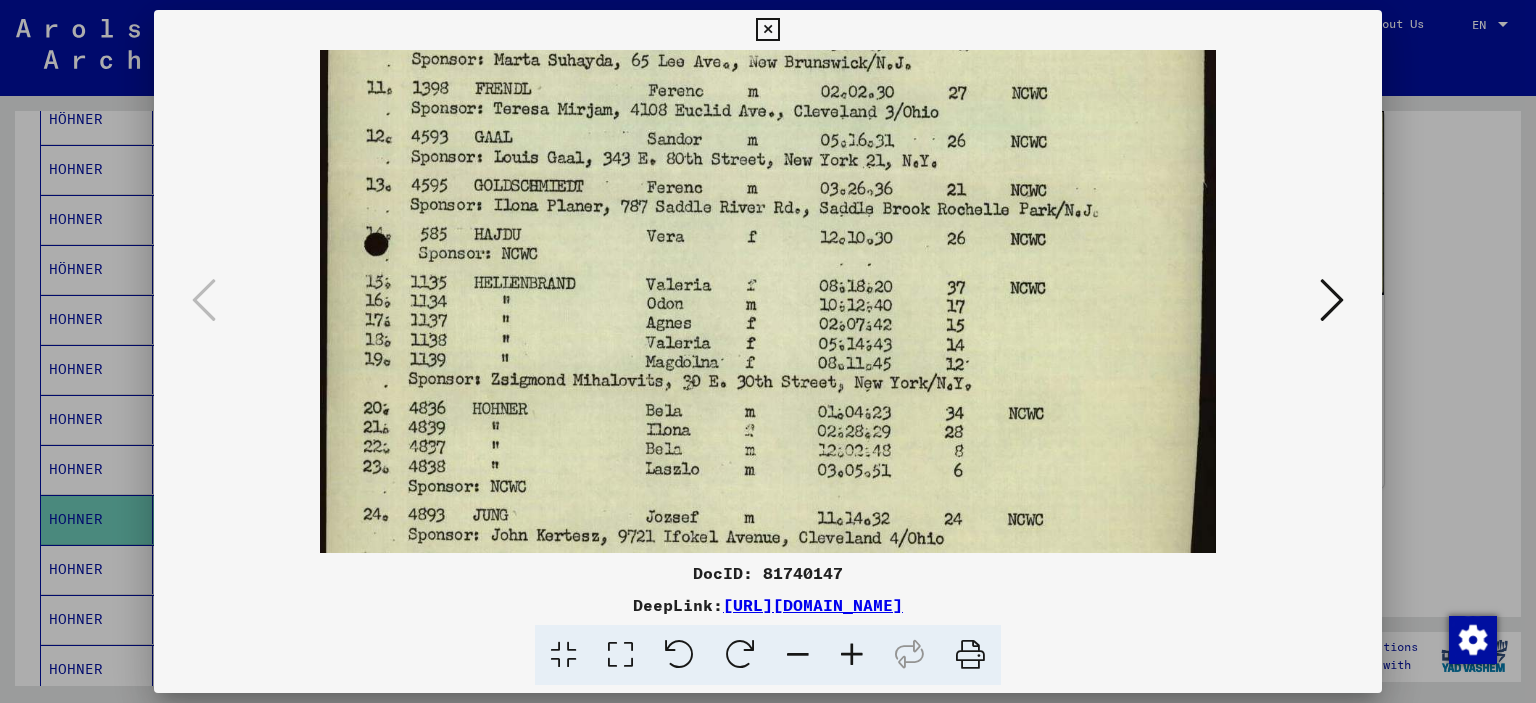 drag, startPoint x: 887, startPoint y: 400, endPoint x: 898, endPoint y: 179, distance: 221.27359 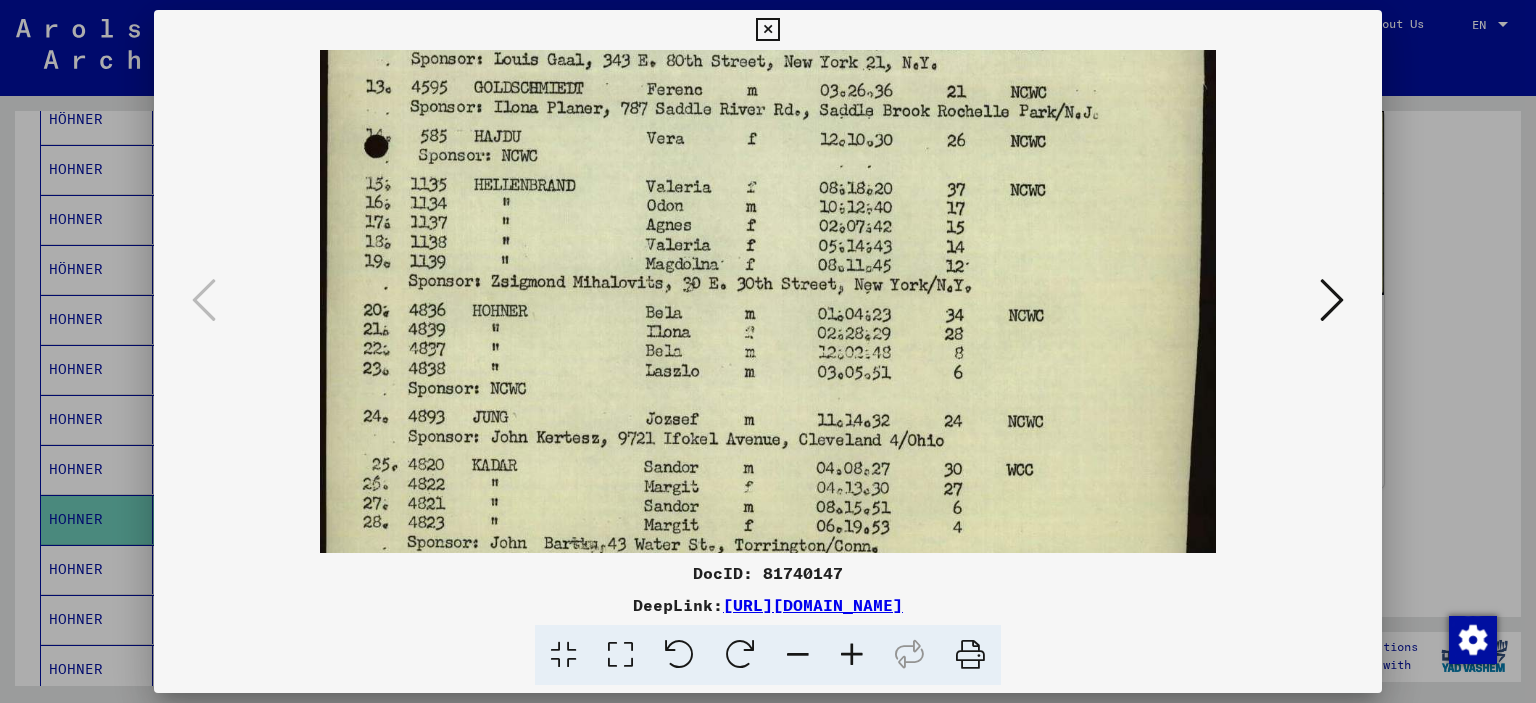 scroll, scrollTop: 628, scrollLeft: 0, axis: vertical 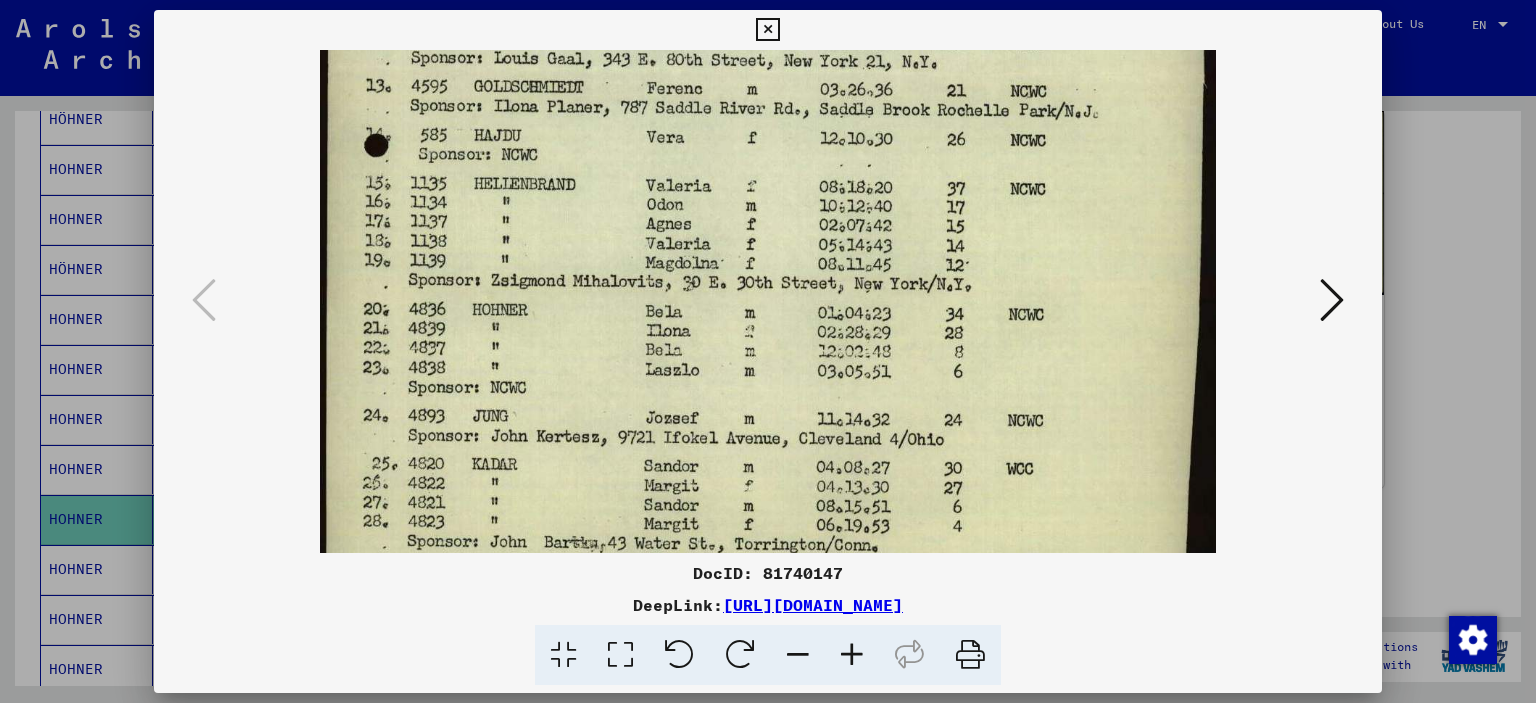 drag, startPoint x: 893, startPoint y: 386, endPoint x: 891, endPoint y: 289, distance: 97.020615 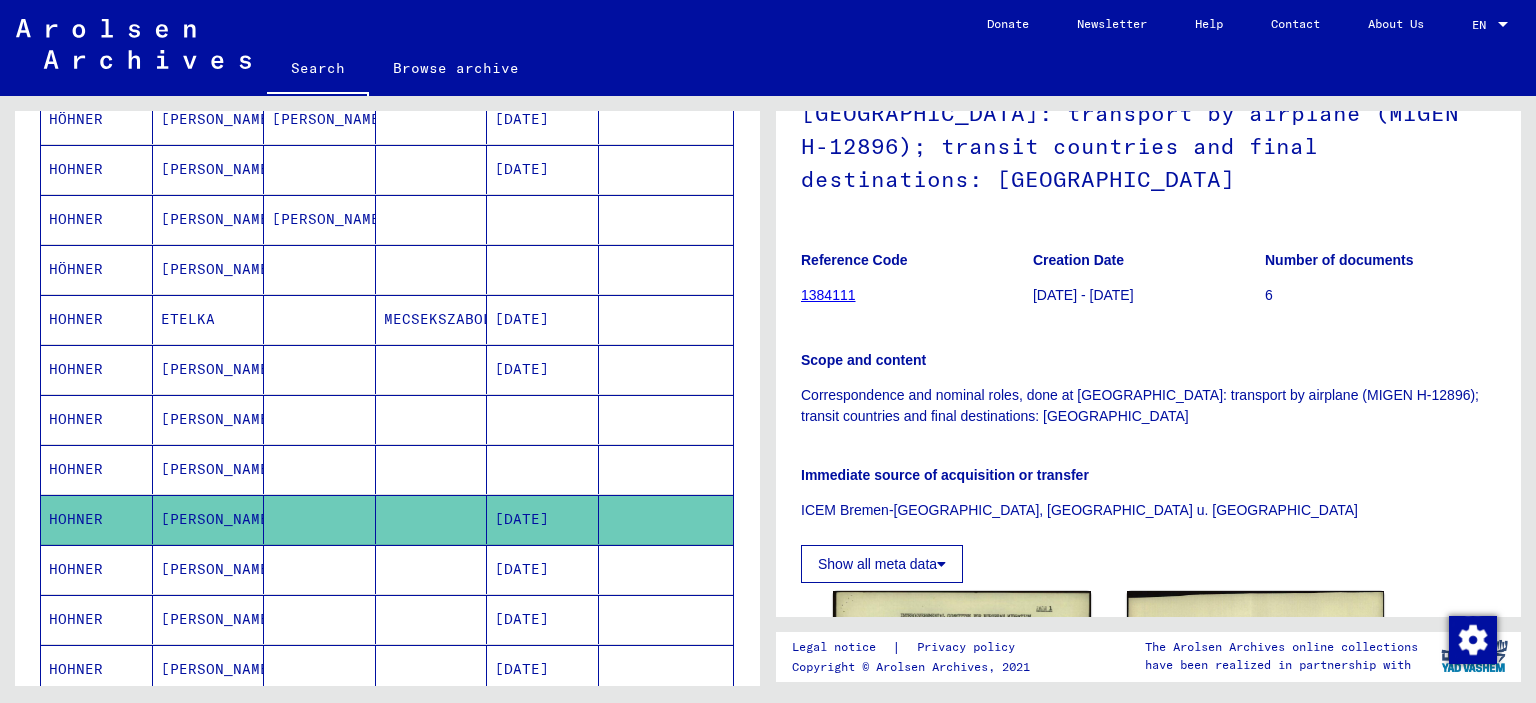 scroll, scrollTop: 100, scrollLeft: 0, axis: vertical 